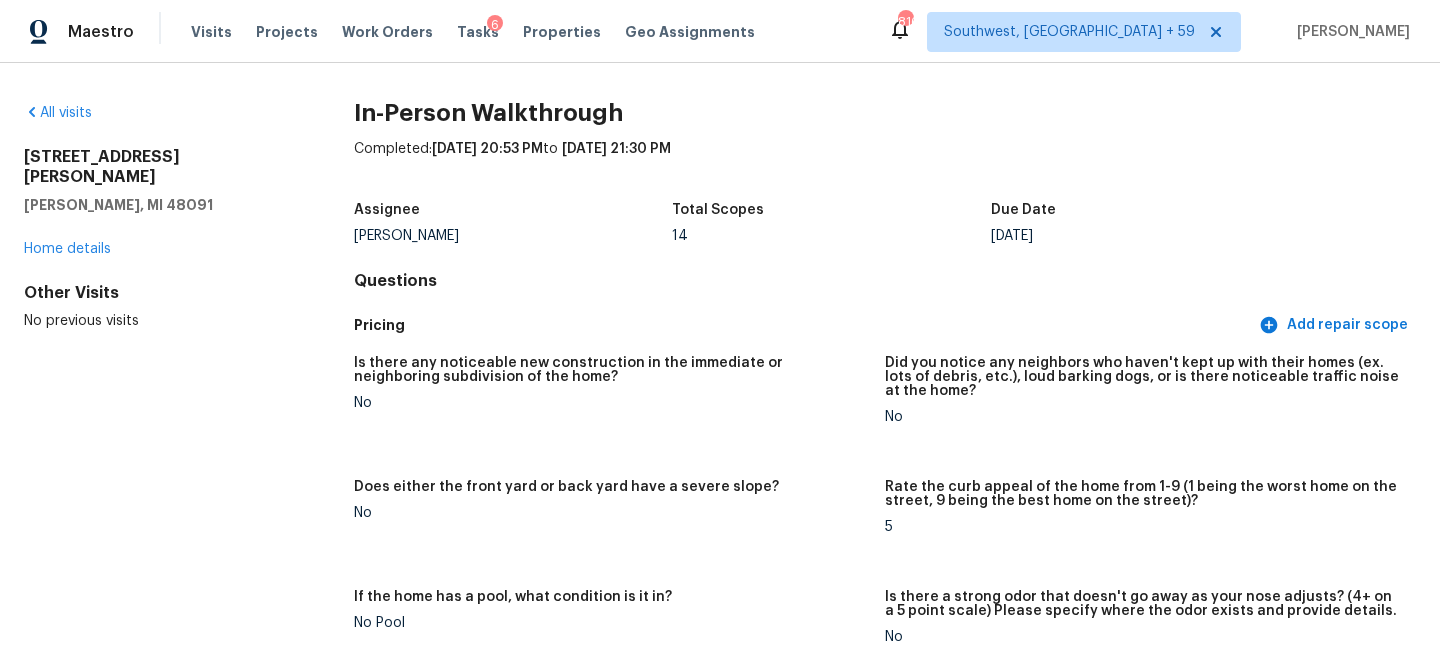 scroll, scrollTop: 0, scrollLeft: 0, axis: both 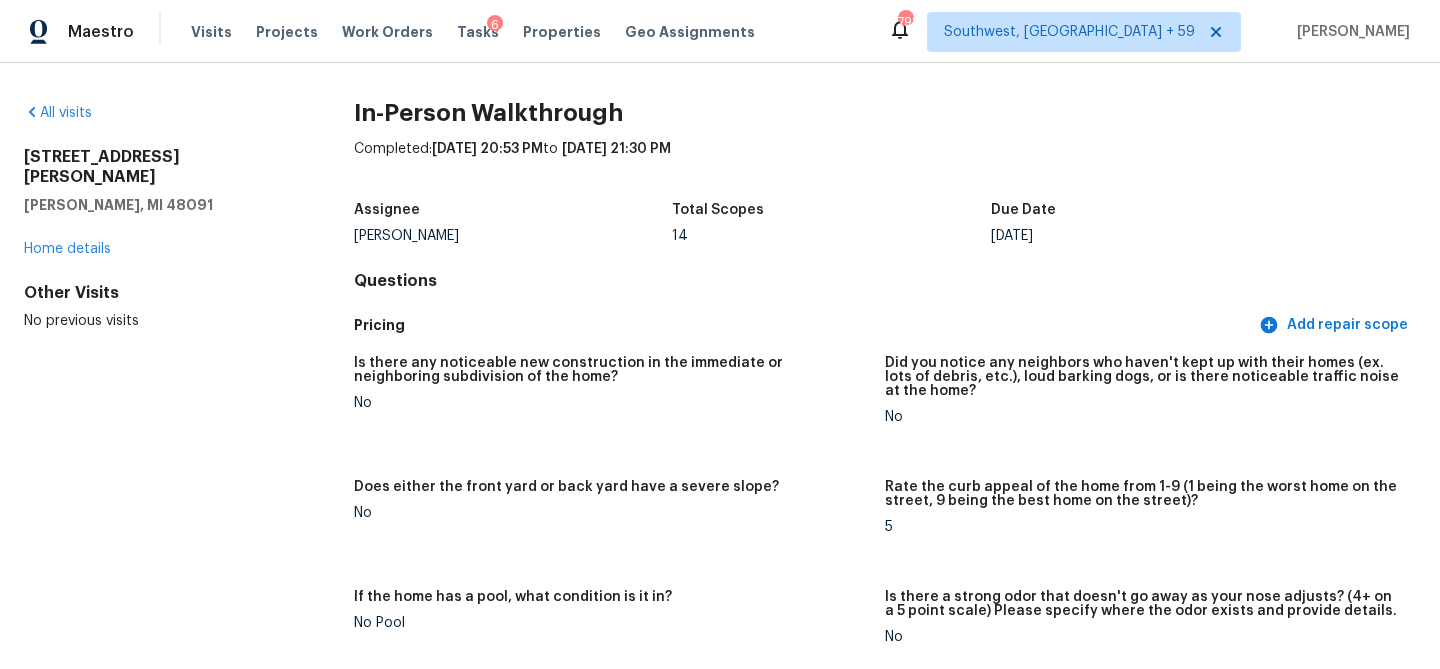 click on "Maestro" at bounding box center [67, 32] 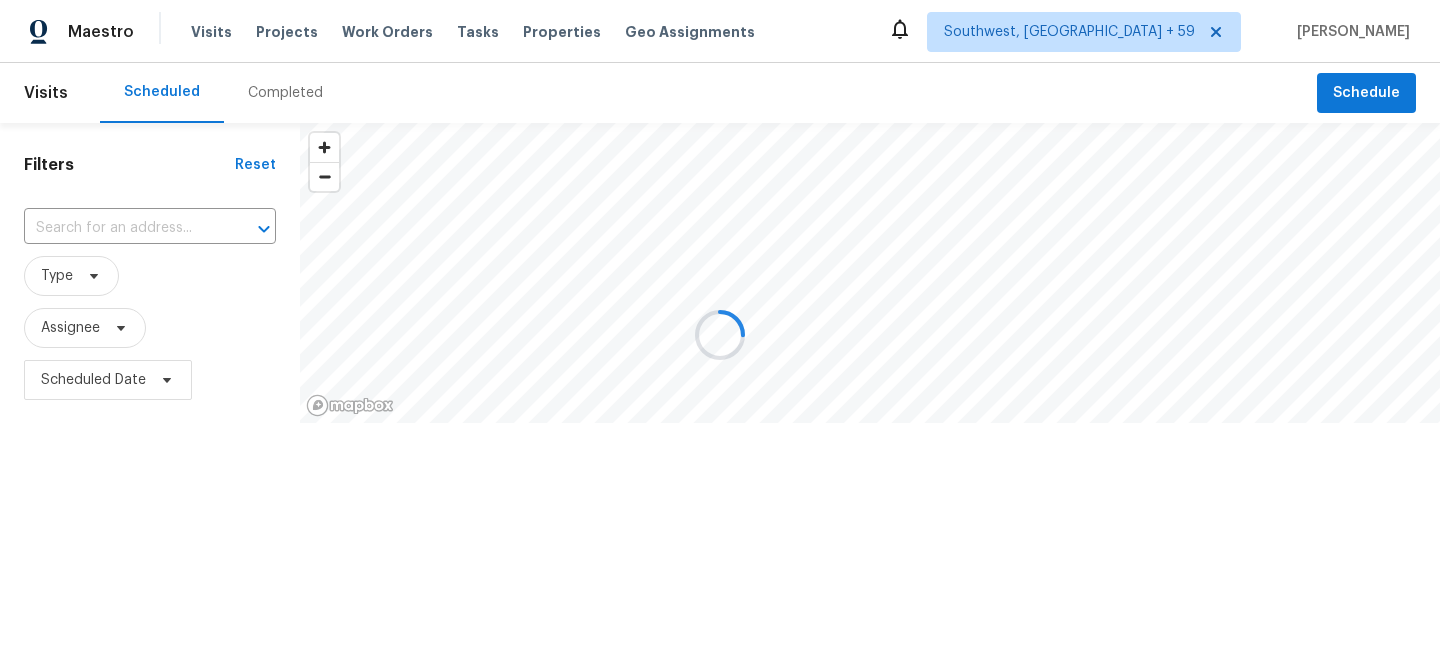 click at bounding box center [720, 334] 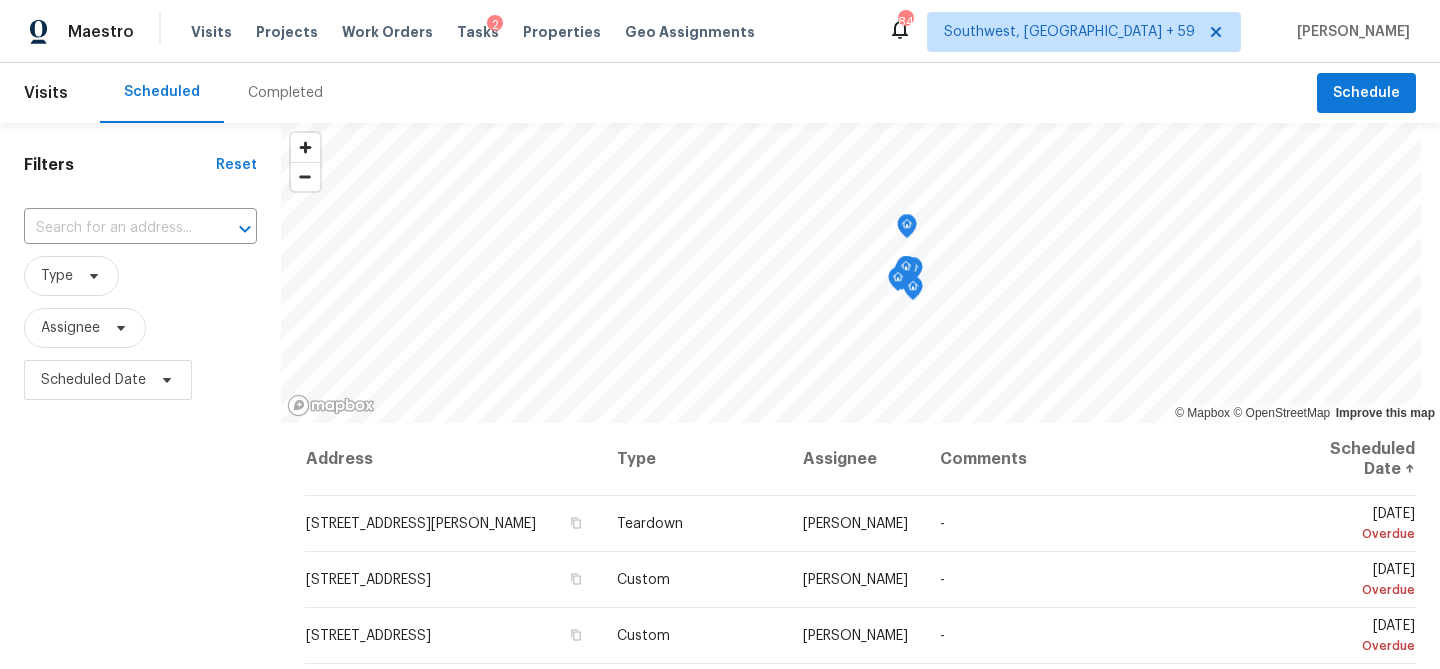 click on "Completed" at bounding box center [285, 93] 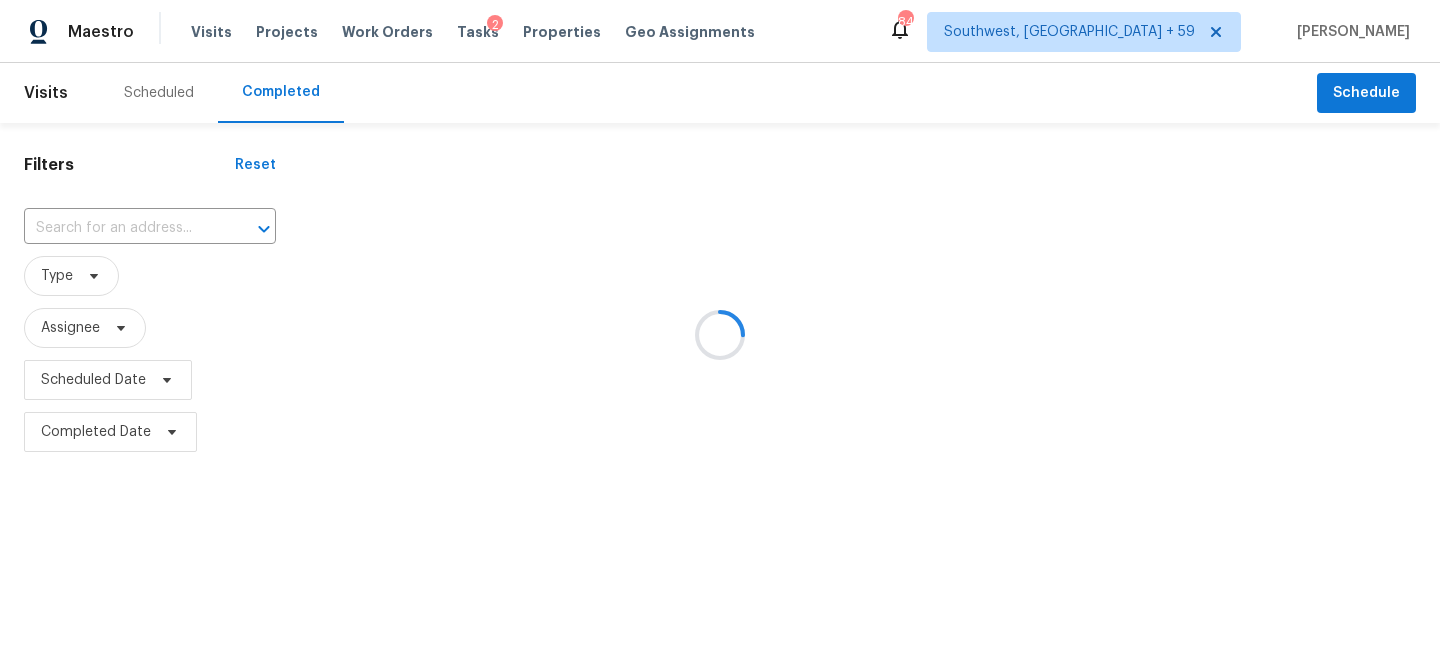 scroll, scrollTop: 0, scrollLeft: 0, axis: both 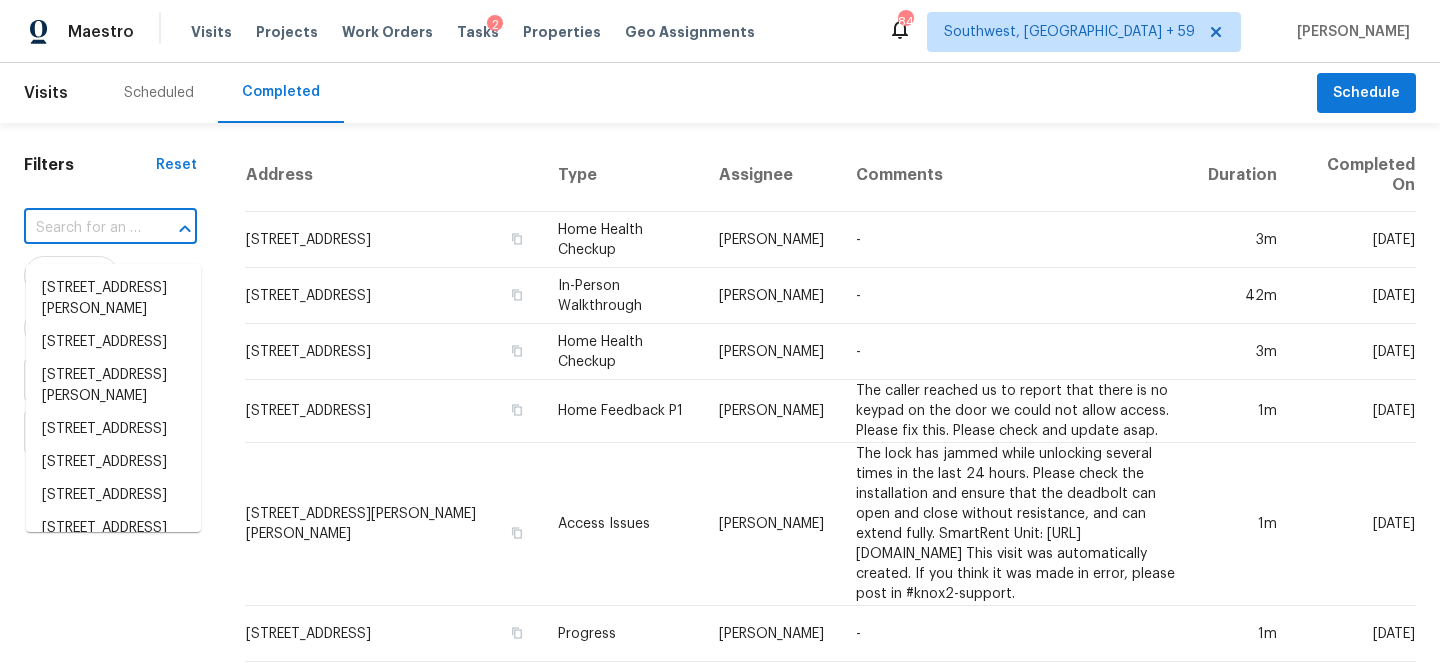 click at bounding box center (82, 228) 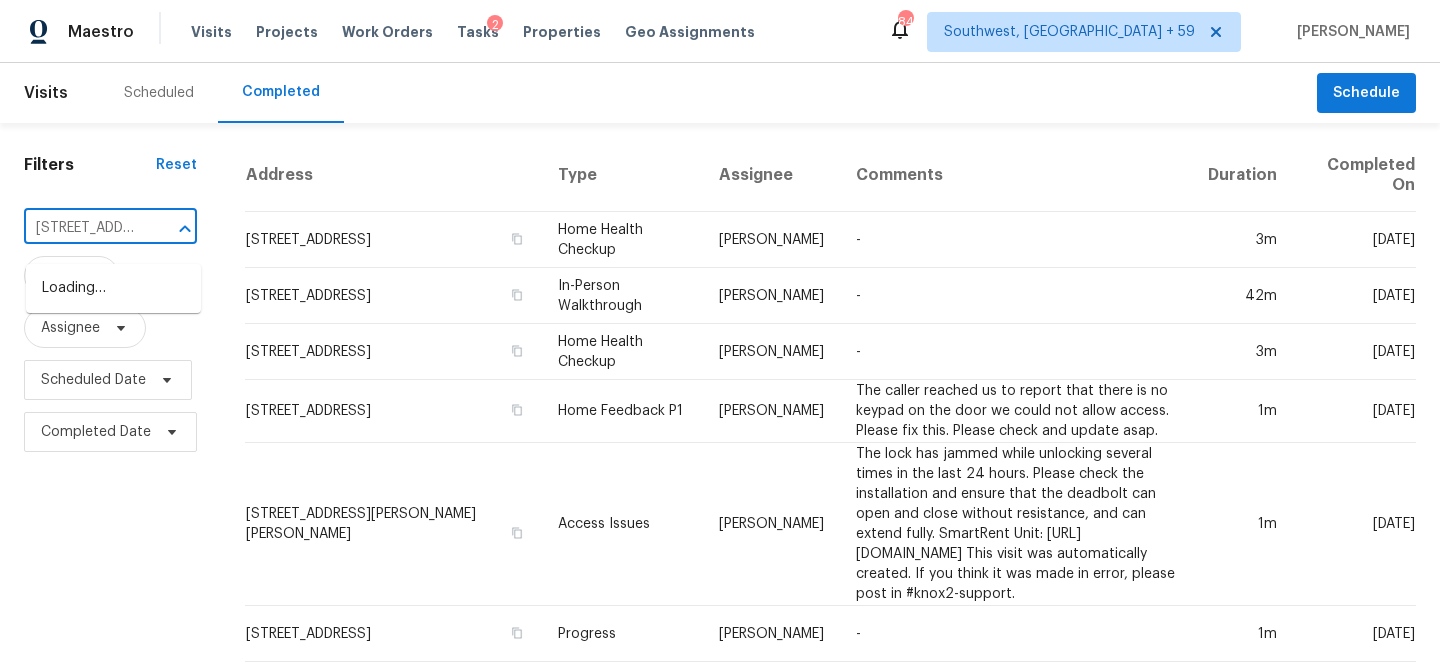 scroll, scrollTop: 0, scrollLeft: 165, axis: horizontal 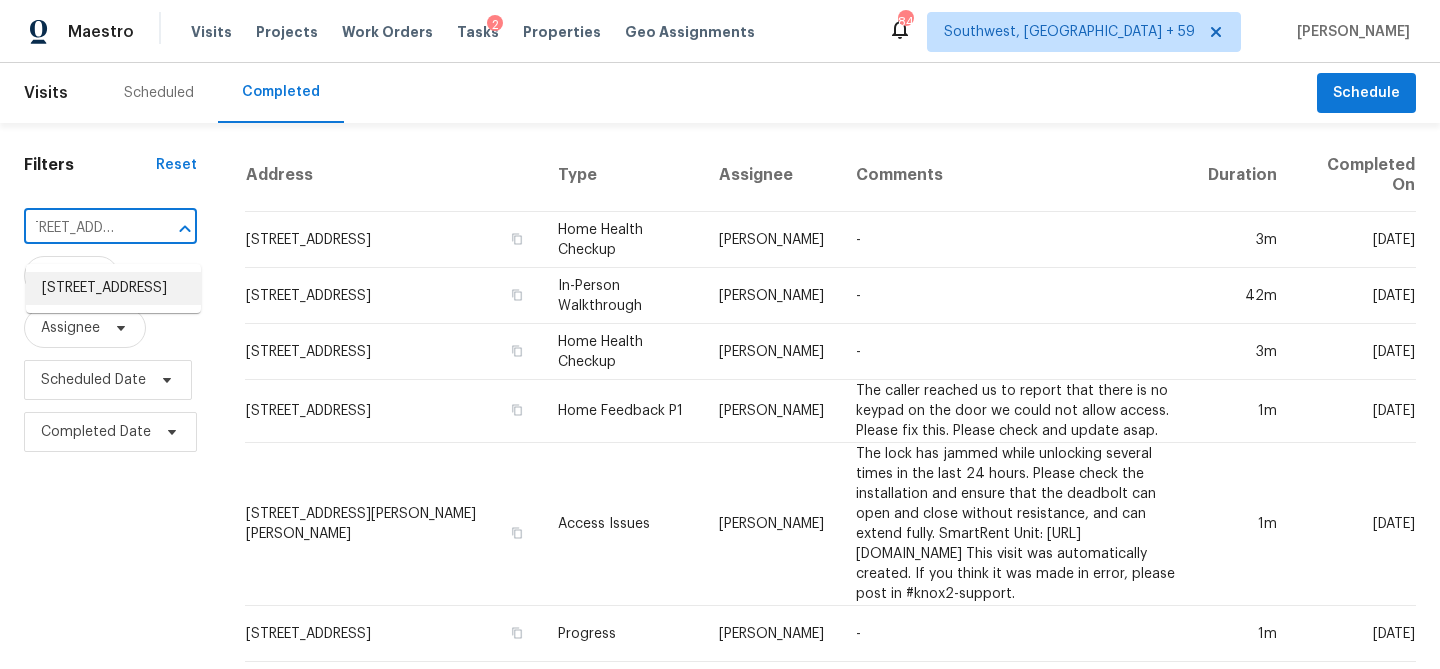 click on "3647 Richelieu Rd, Indianapolis, IN 46226" at bounding box center (113, 288) 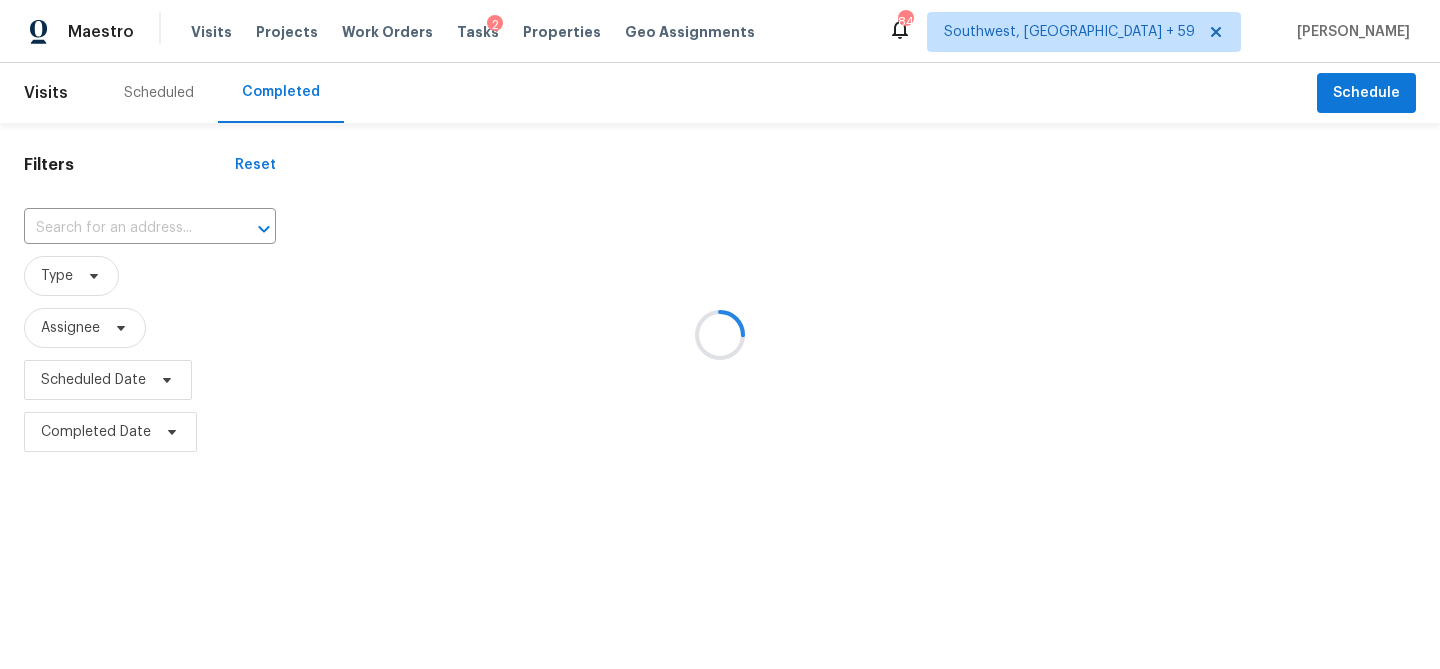 type on "3647 Richelieu Rd, Indianapolis, IN 46226" 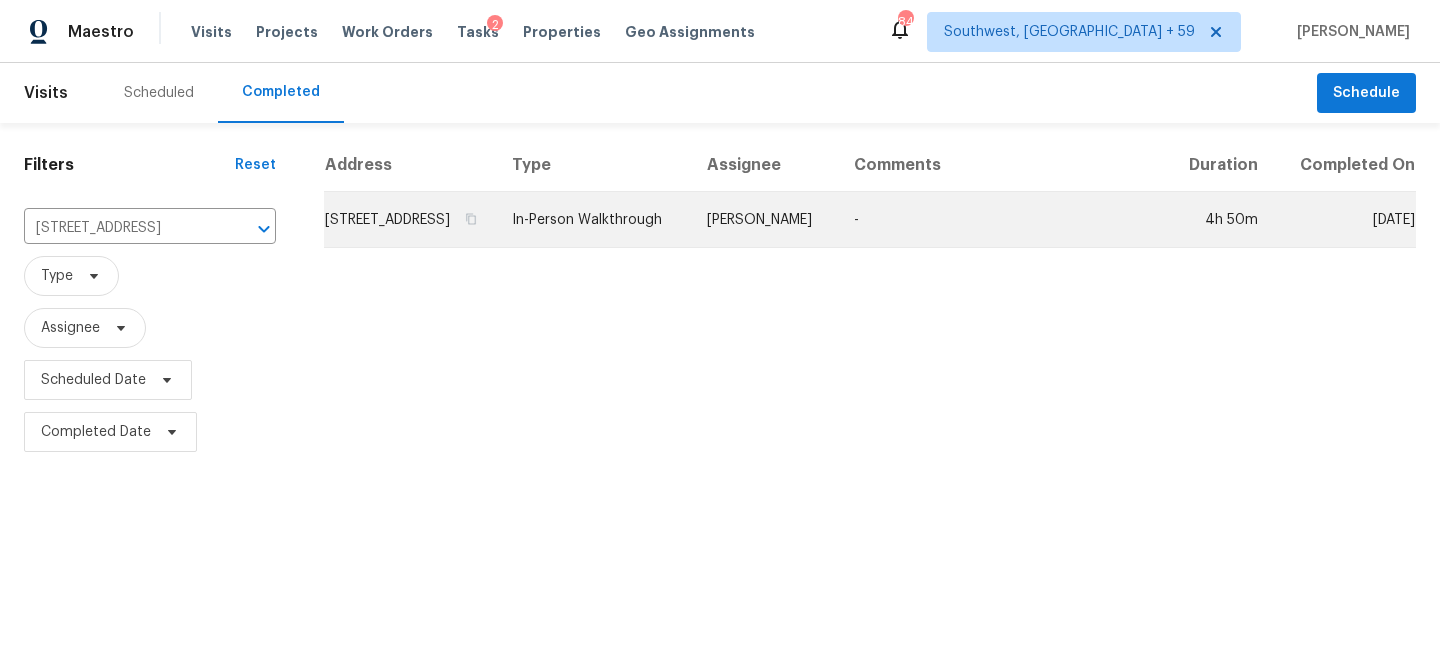 click on "In-Person Walkthrough" at bounding box center (593, 220) 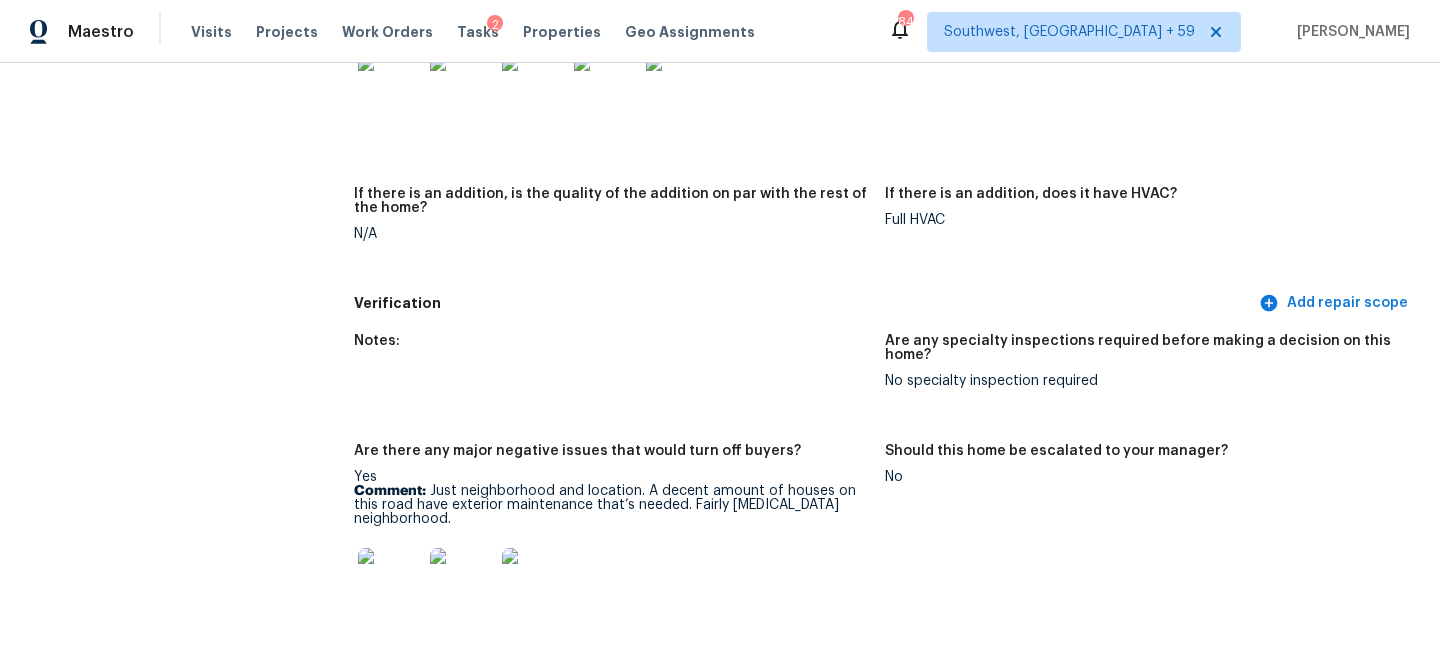 scroll, scrollTop: 4889, scrollLeft: 0, axis: vertical 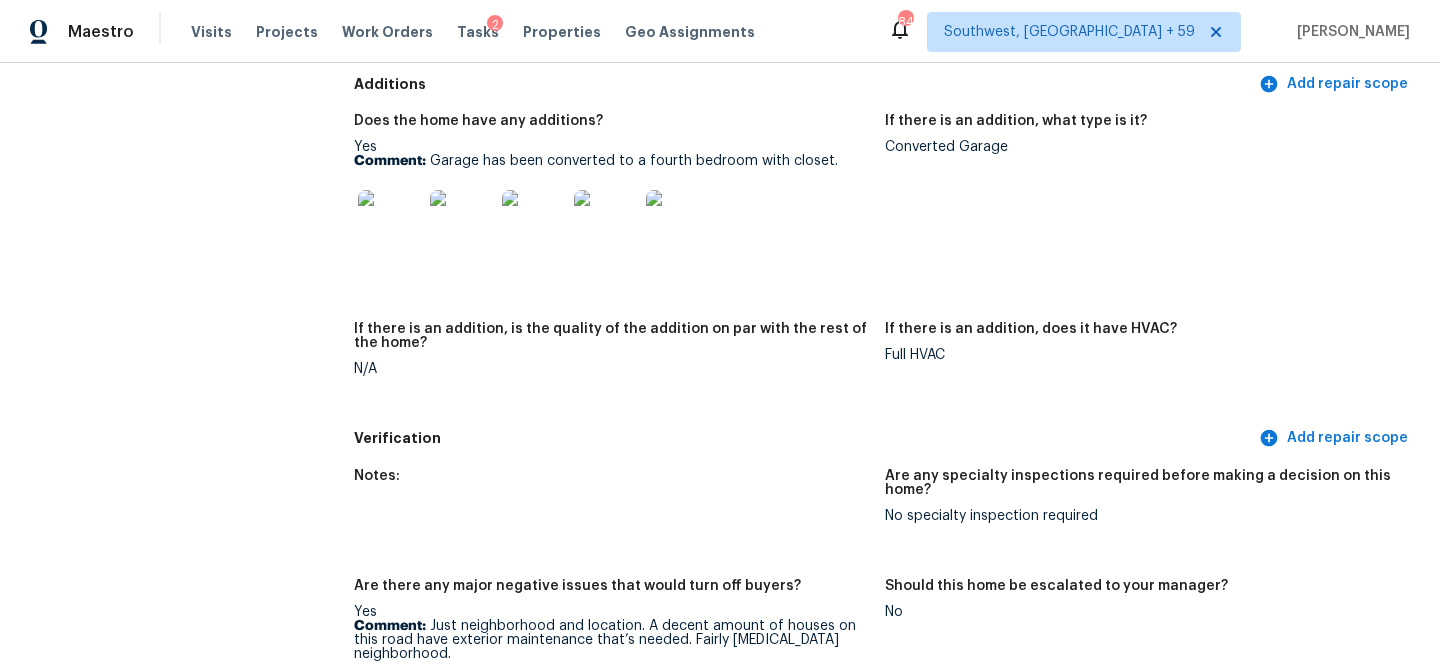 click at bounding box center [391, -43] 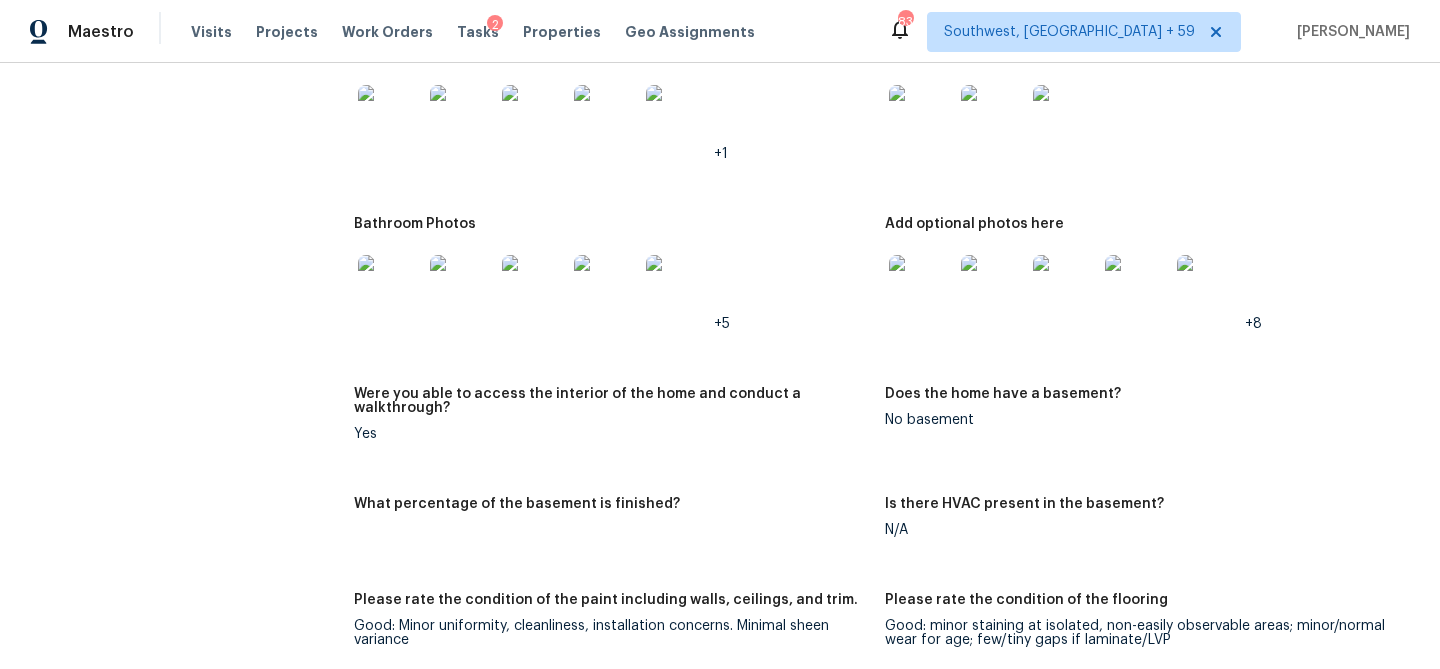 scroll, scrollTop: 3011, scrollLeft: 0, axis: vertical 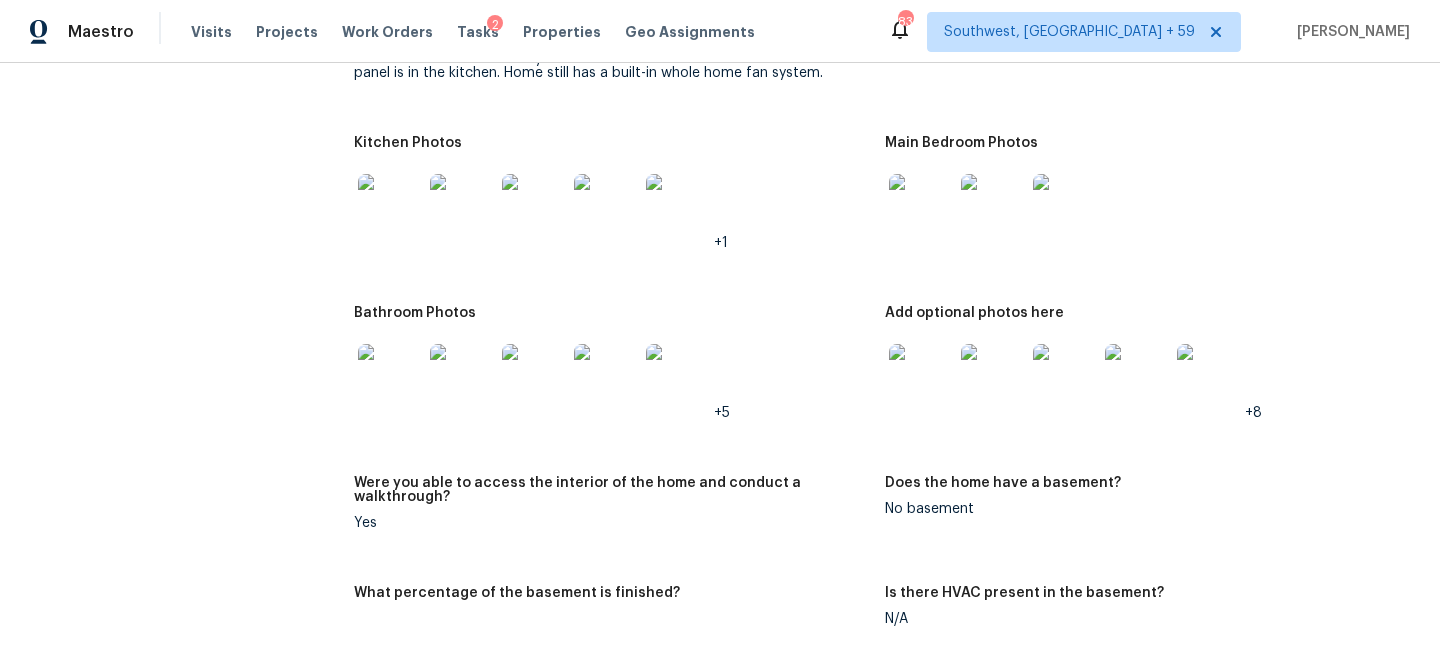 click at bounding box center (921, -2) 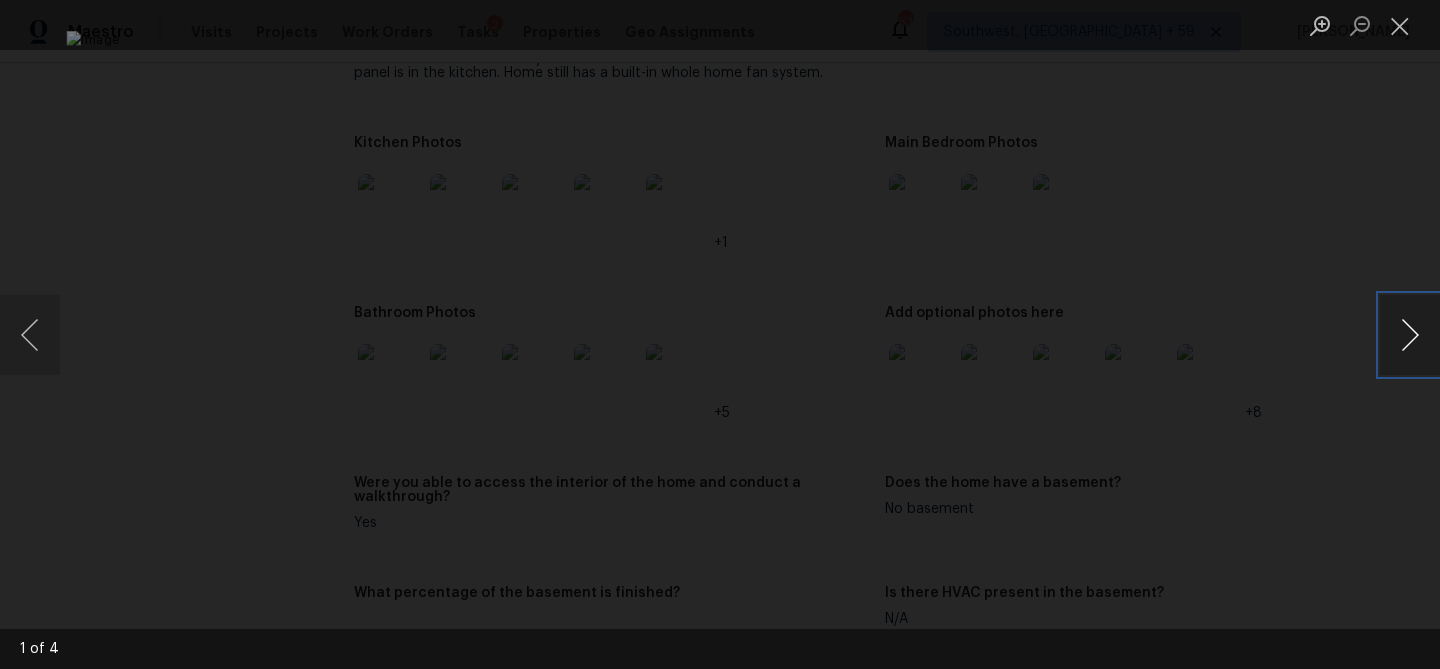 click at bounding box center [1410, 335] 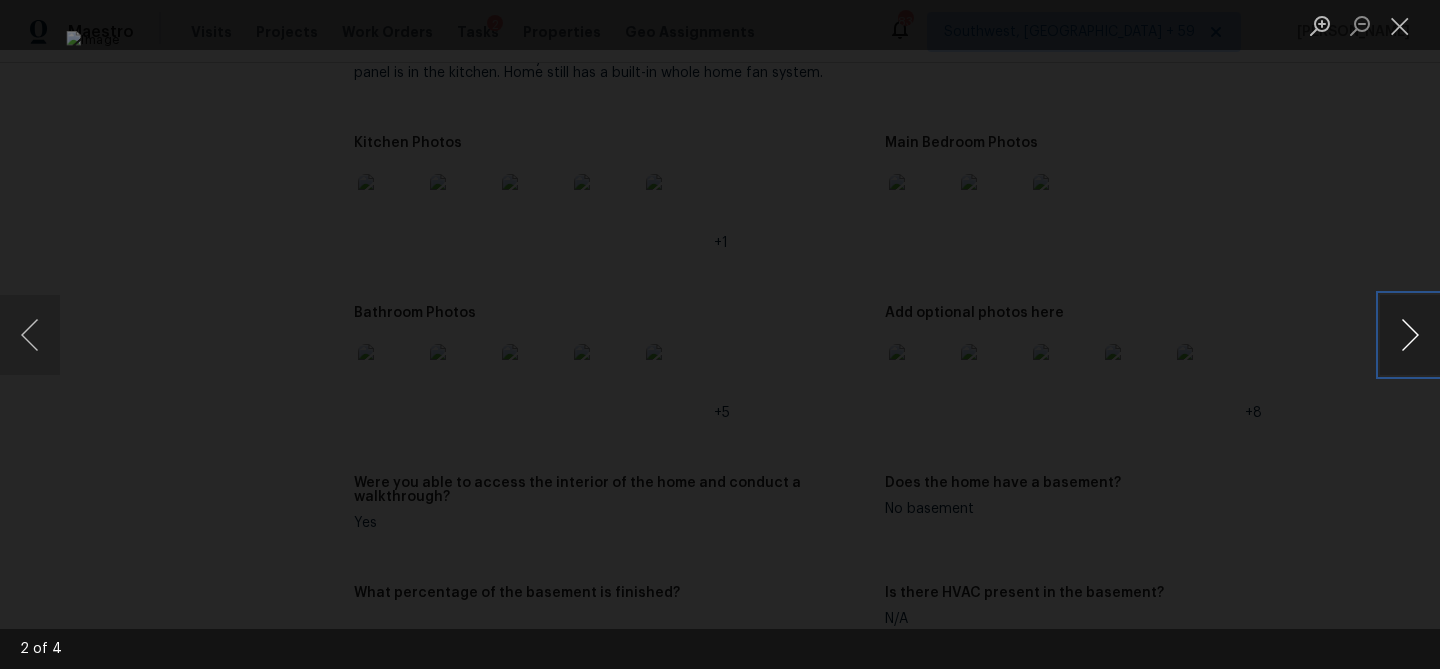 click at bounding box center (1410, 335) 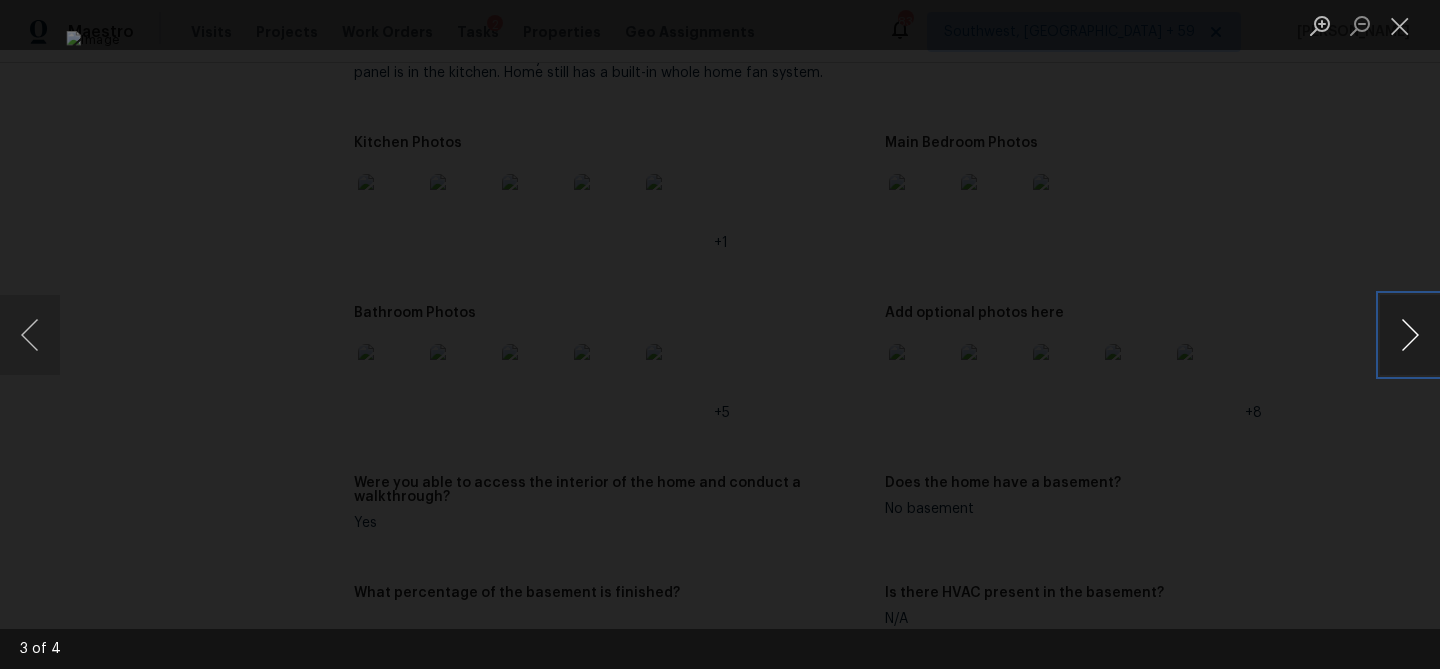 click at bounding box center [1410, 335] 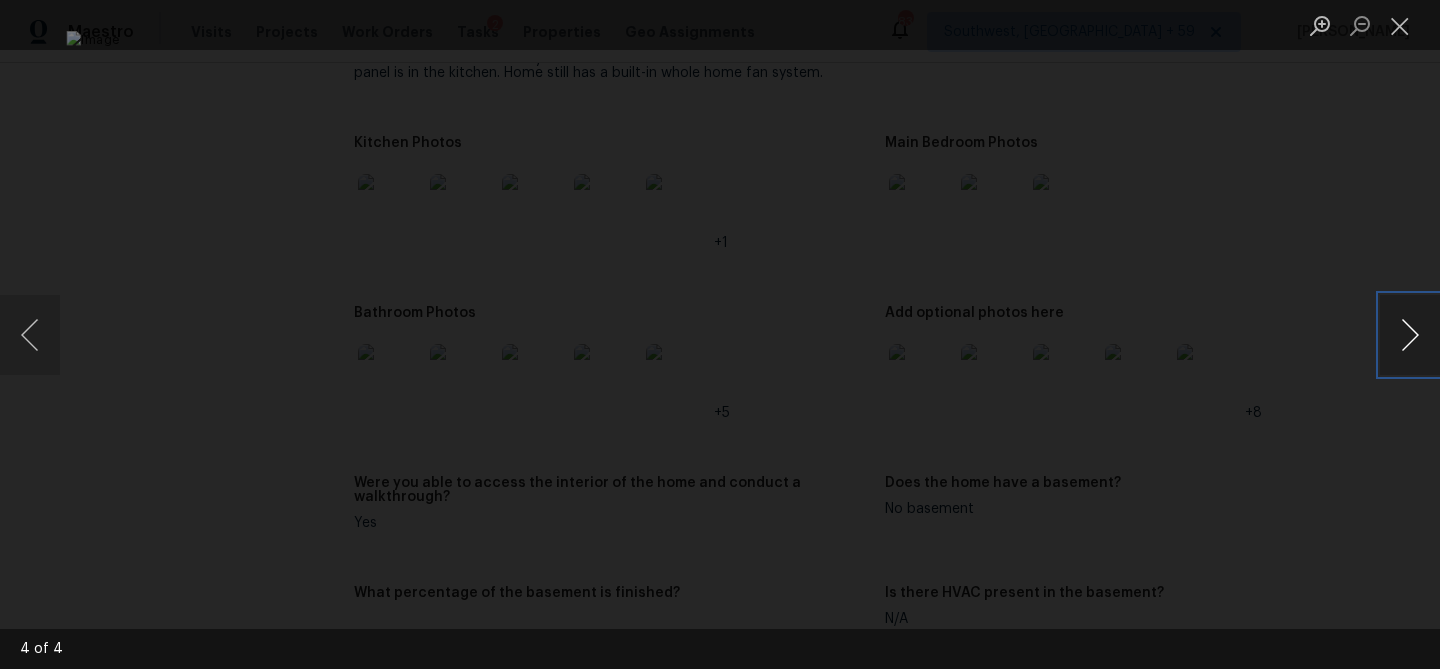 click at bounding box center (1410, 335) 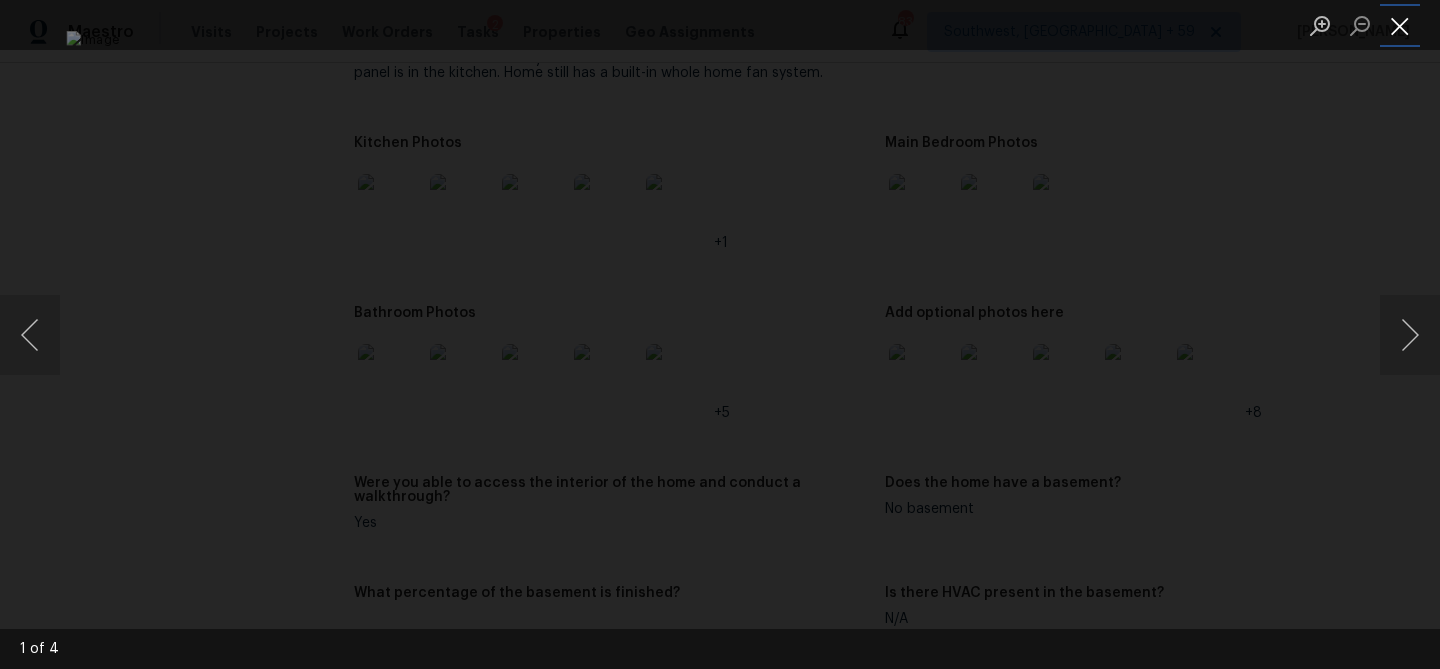 click at bounding box center [1400, 25] 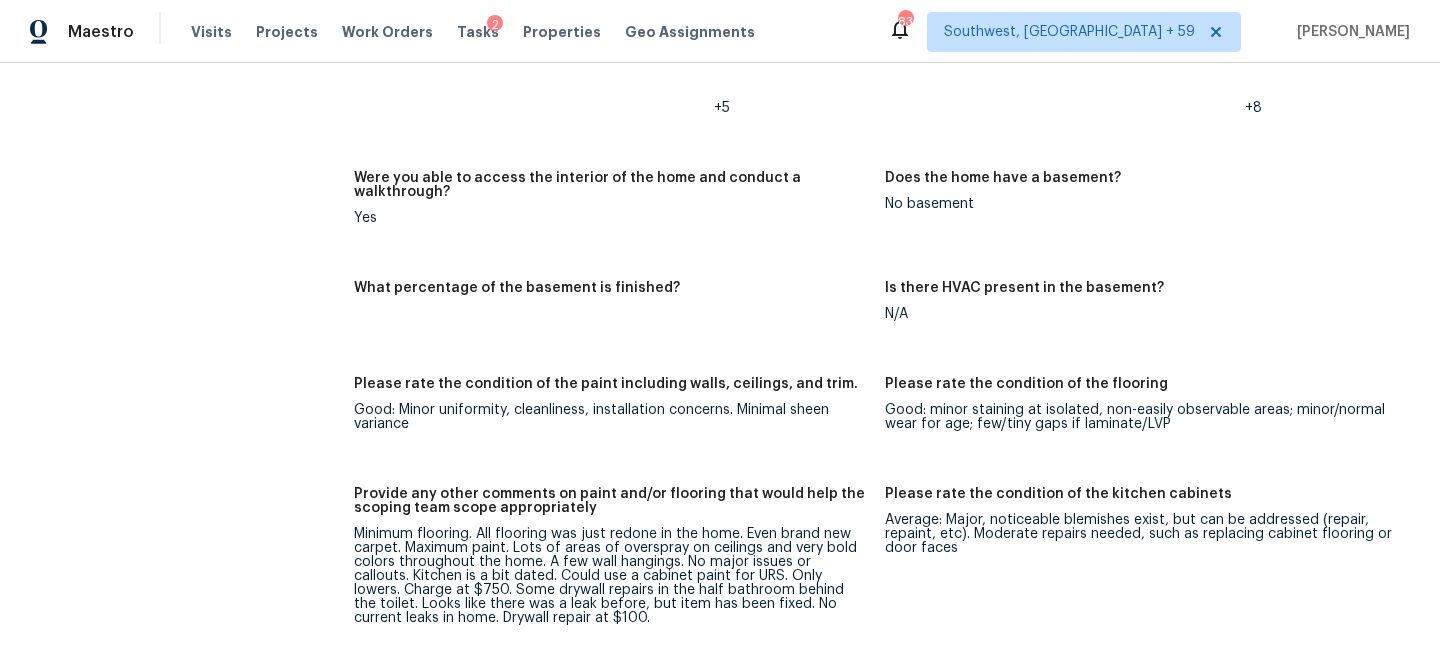 scroll, scrollTop: 3314, scrollLeft: 0, axis: vertical 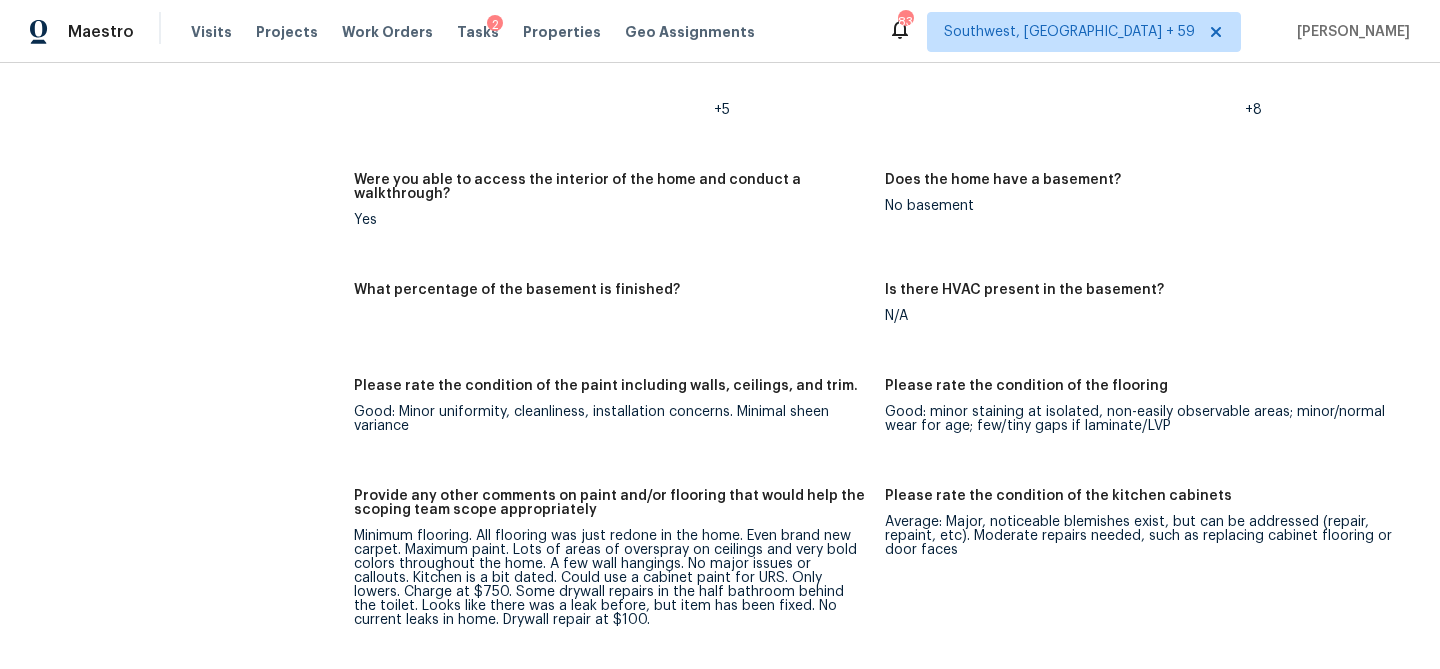 click at bounding box center (921, 73) 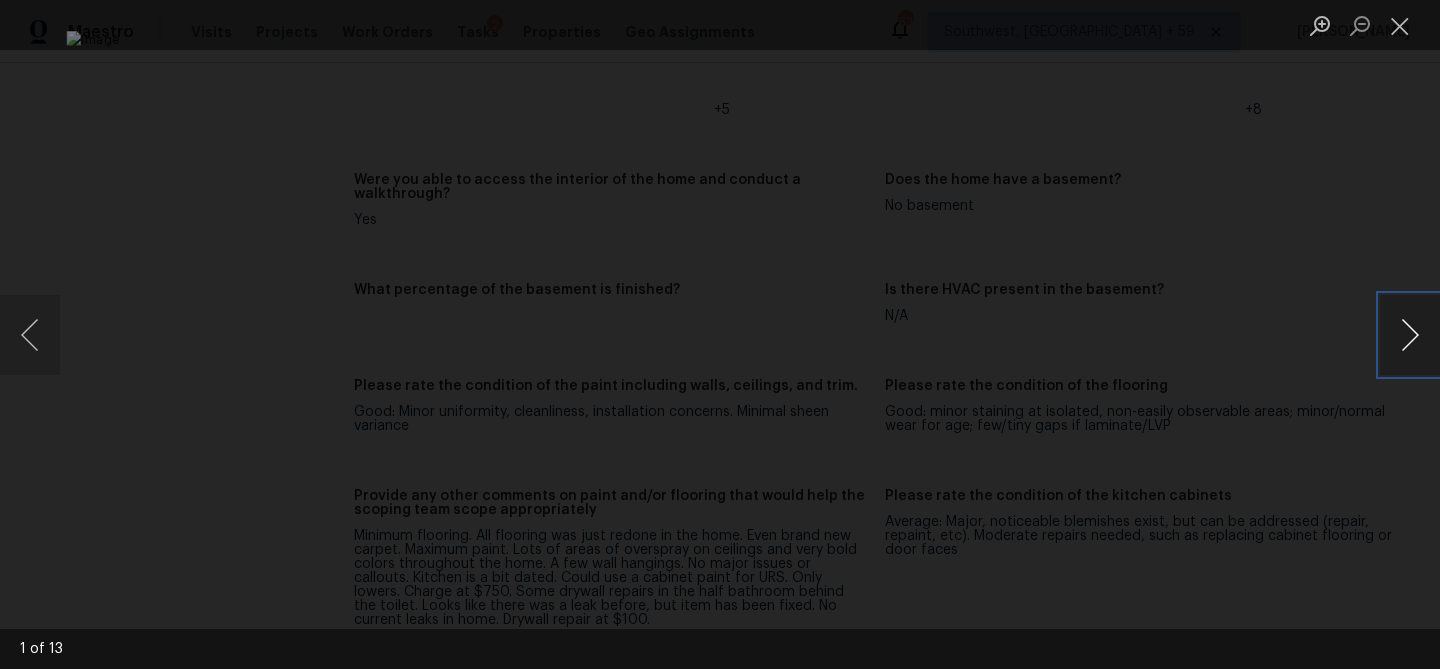 click at bounding box center [1410, 335] 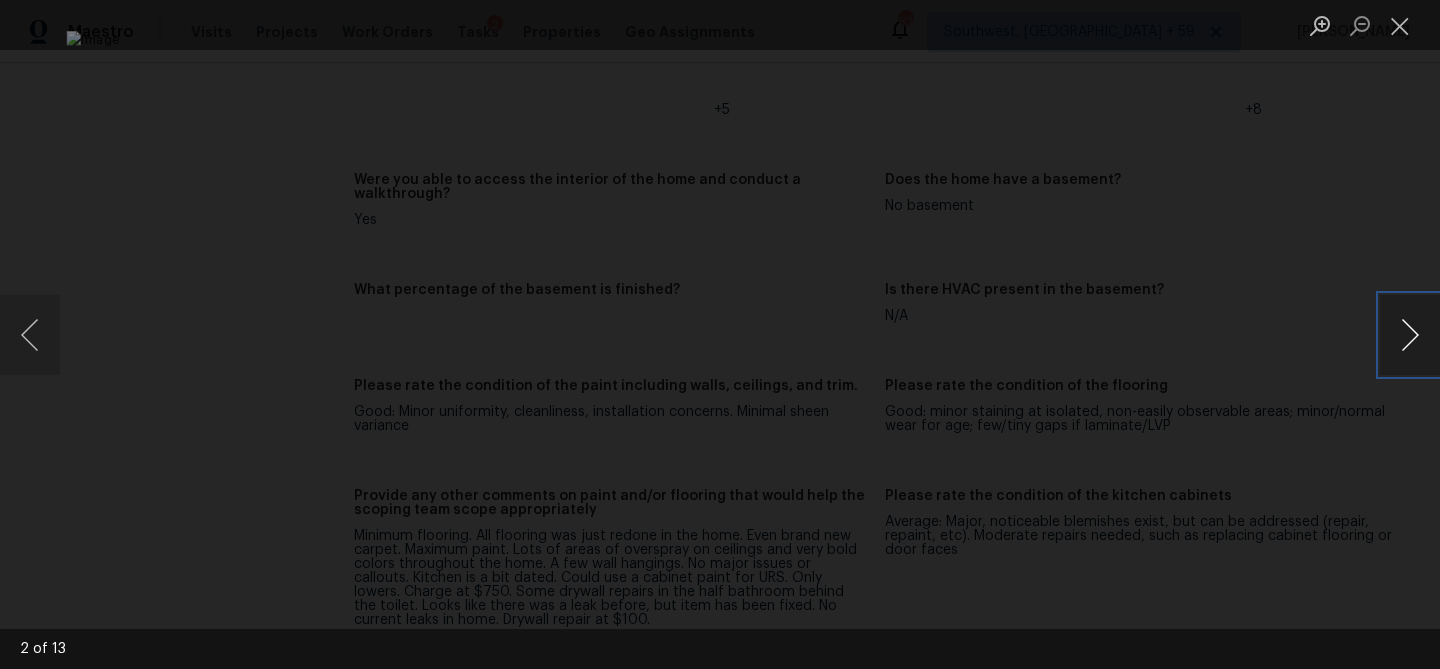 click at bounding box center (1410, 335) 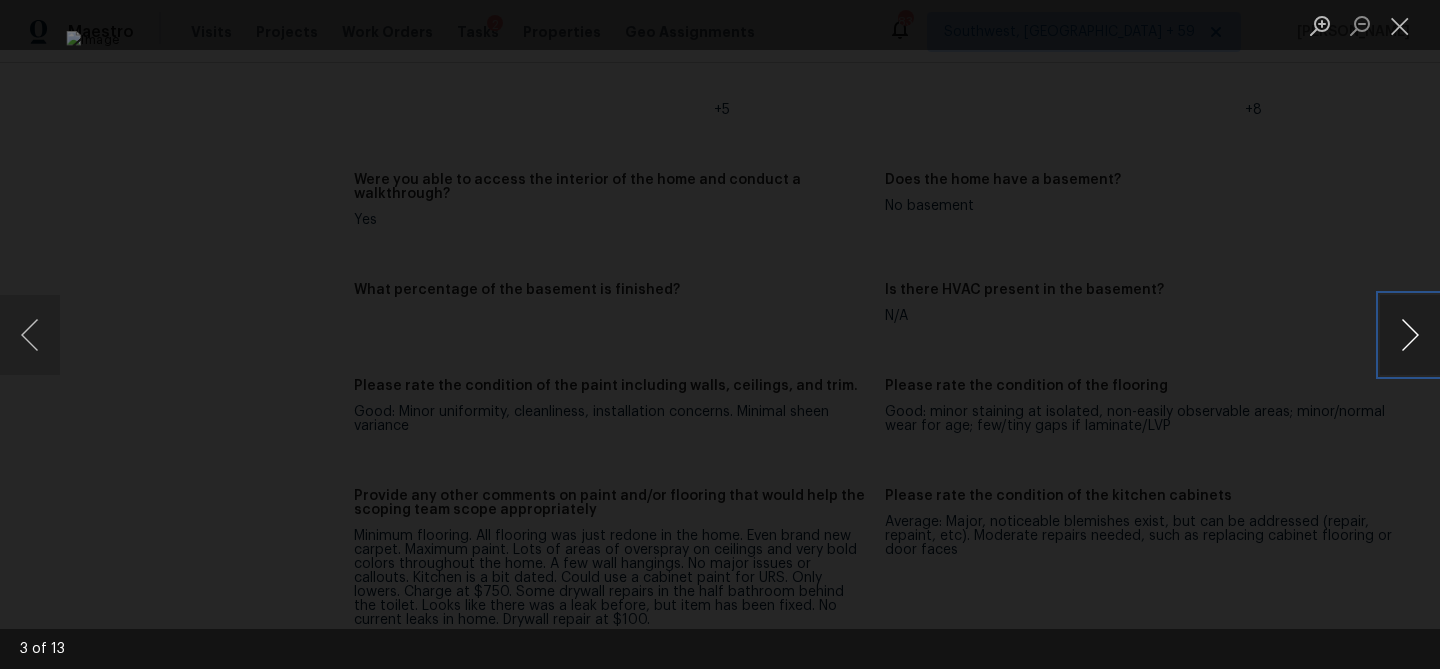 click at bounding box center [1410, 335] 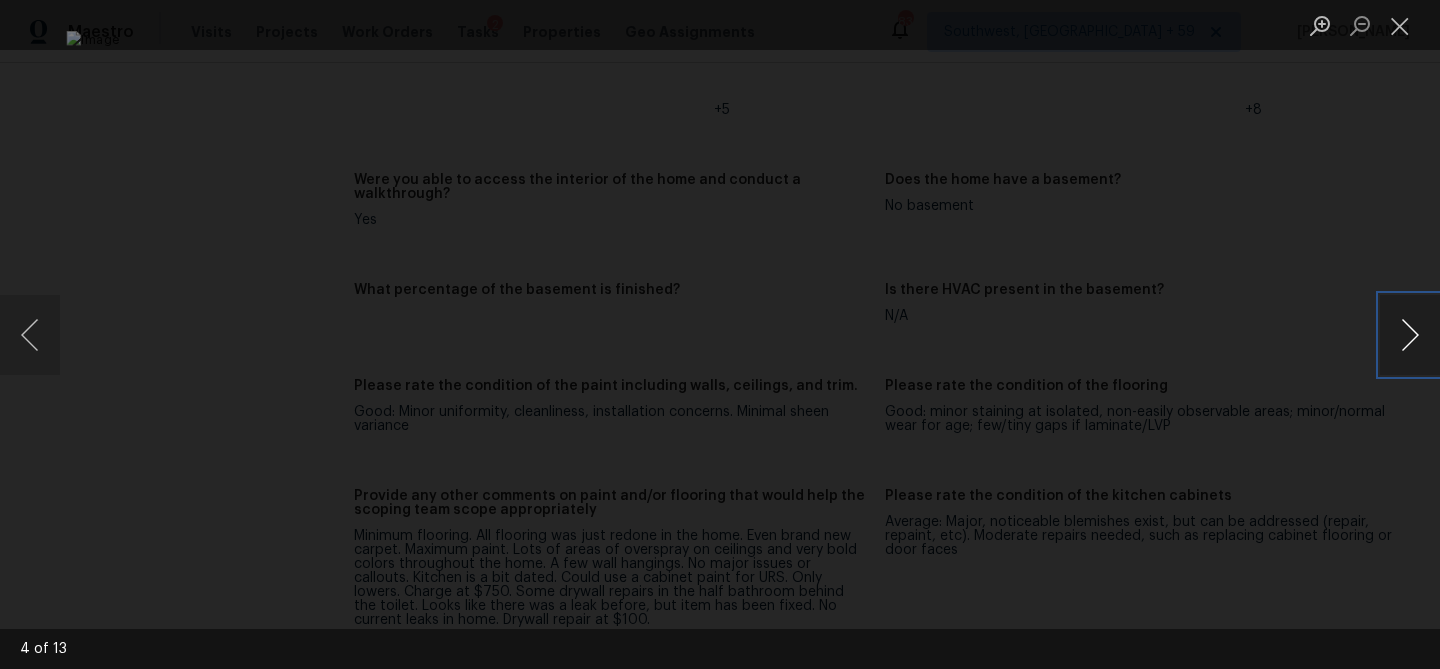 click at bounding box center (1410, 335) 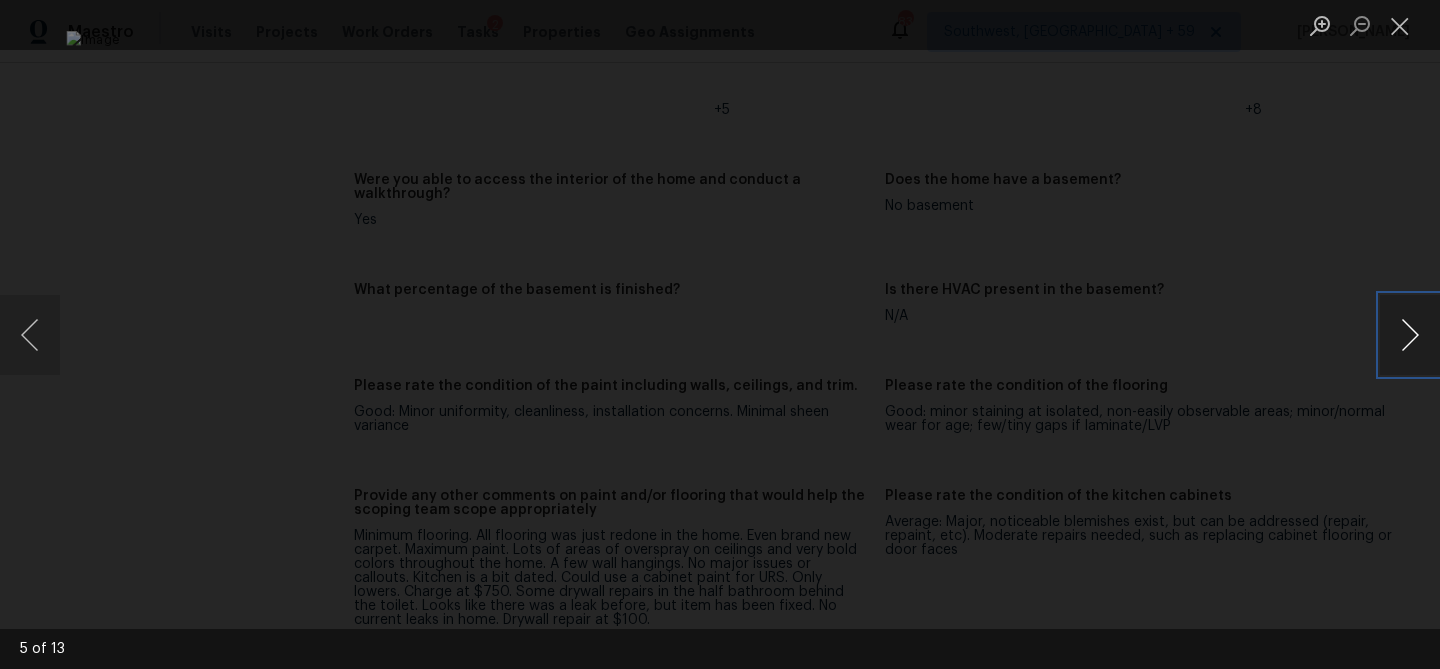 click at bounding box center (1410, 335) 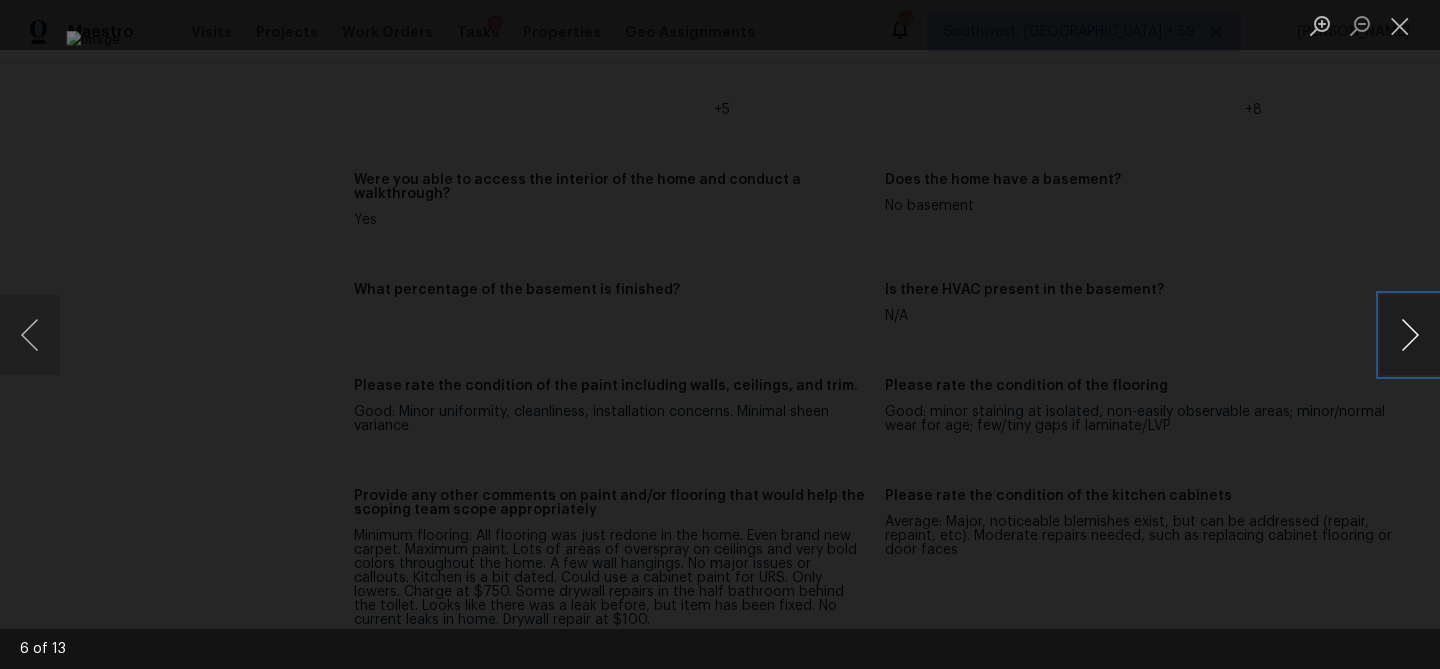 click at bounding box center [1410, 335] 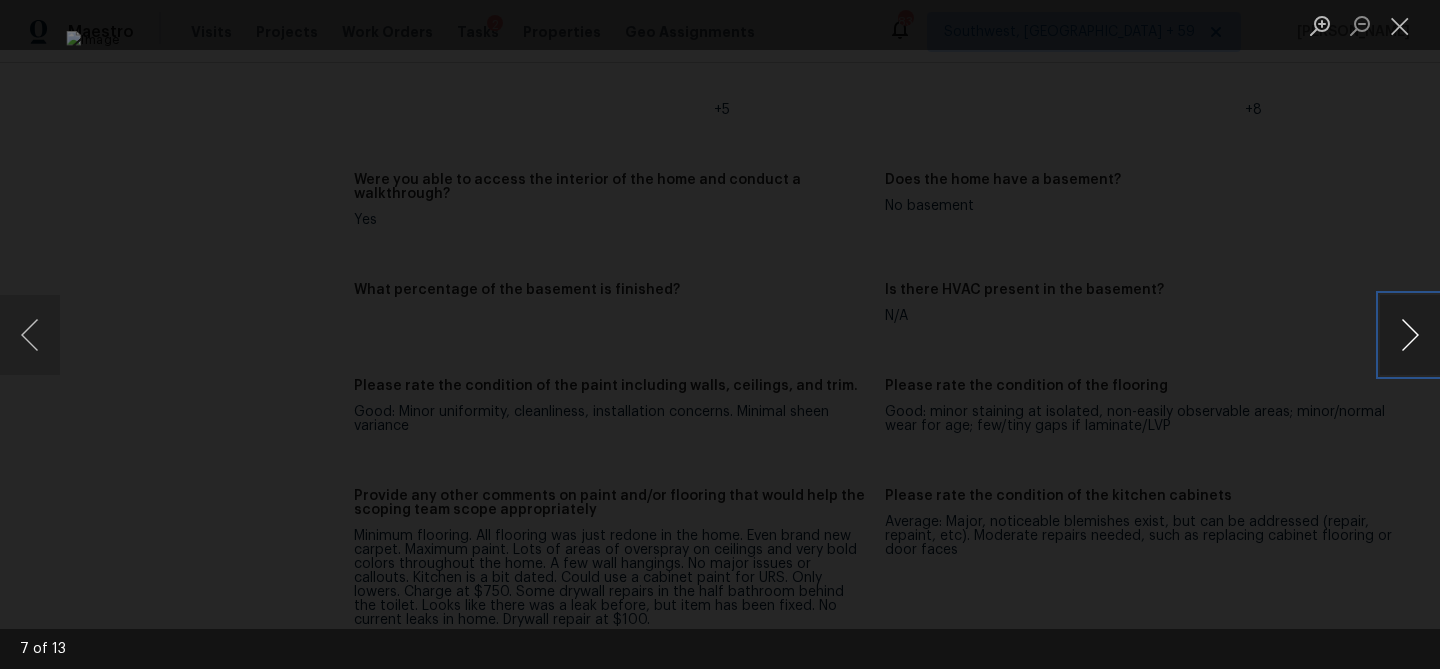 click at bounding box center [1410, 335] 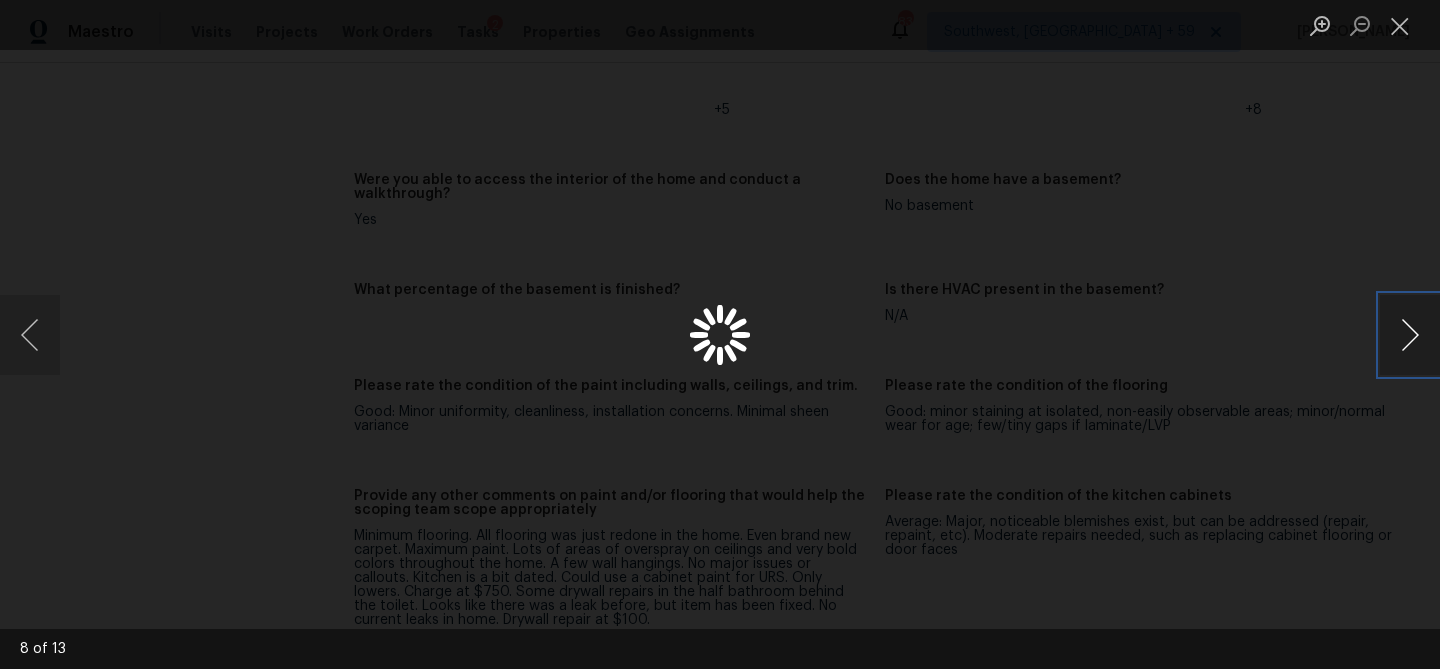 click at bounding box center (1410, 335) 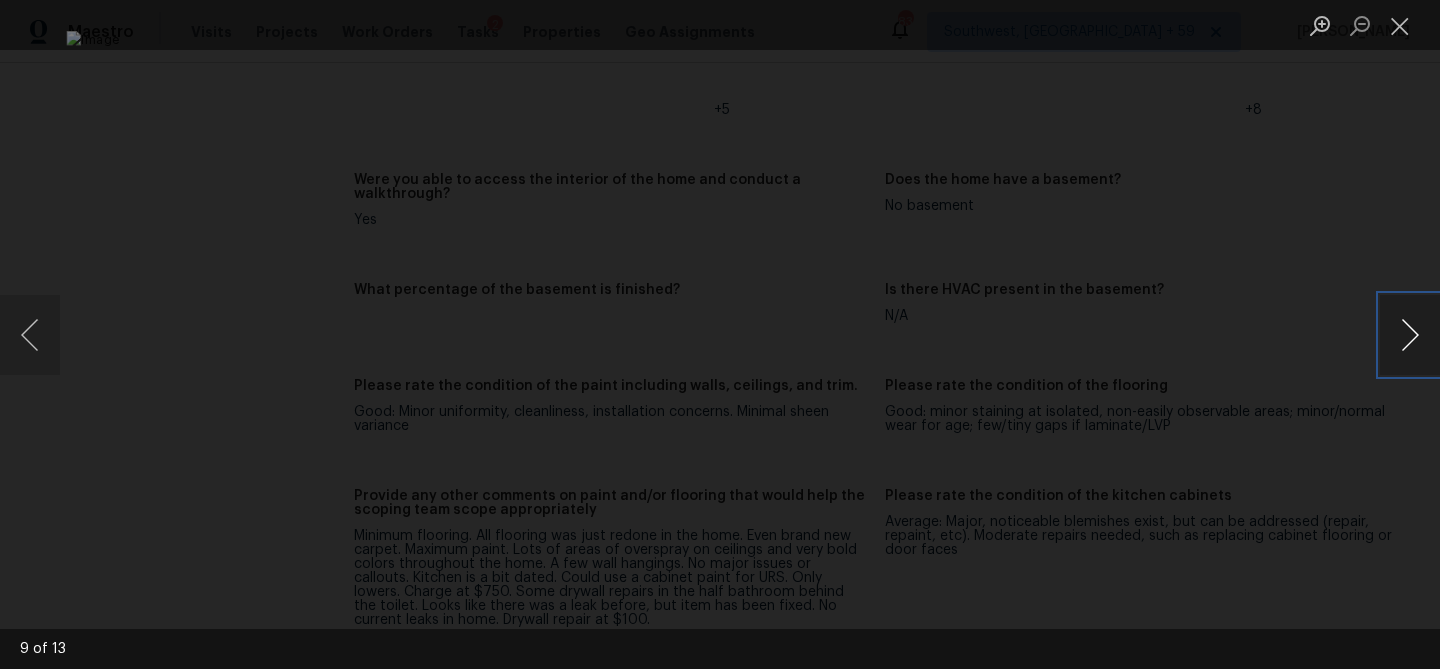 click at bounding box center (1410, 335) 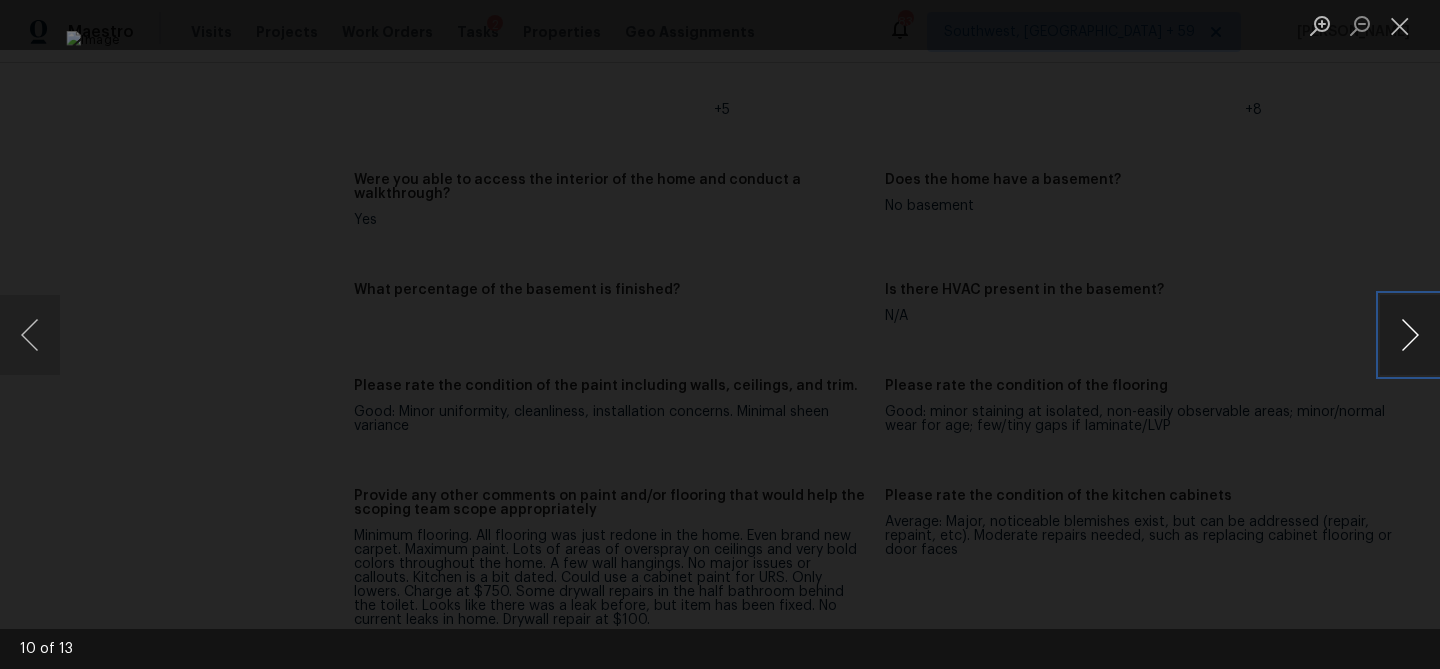 click at bounding box center [1410, 335] 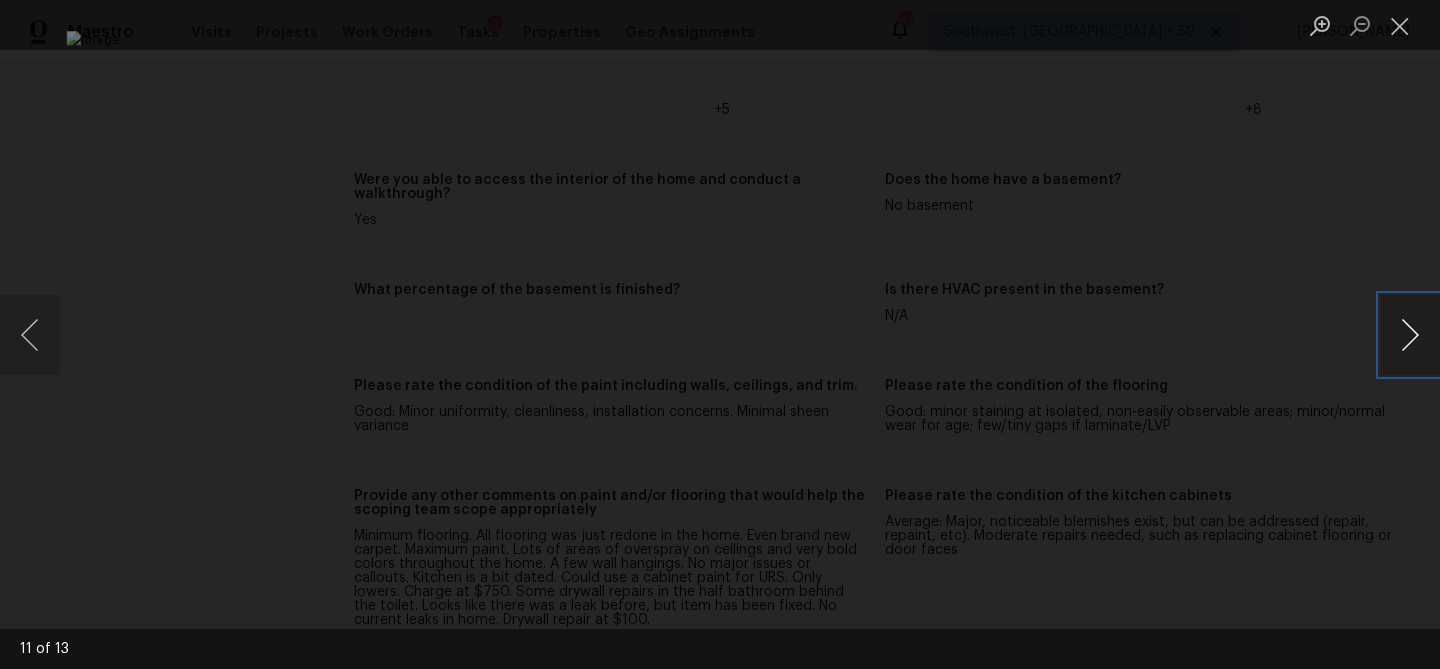 click at bounding box center [1410, 335] 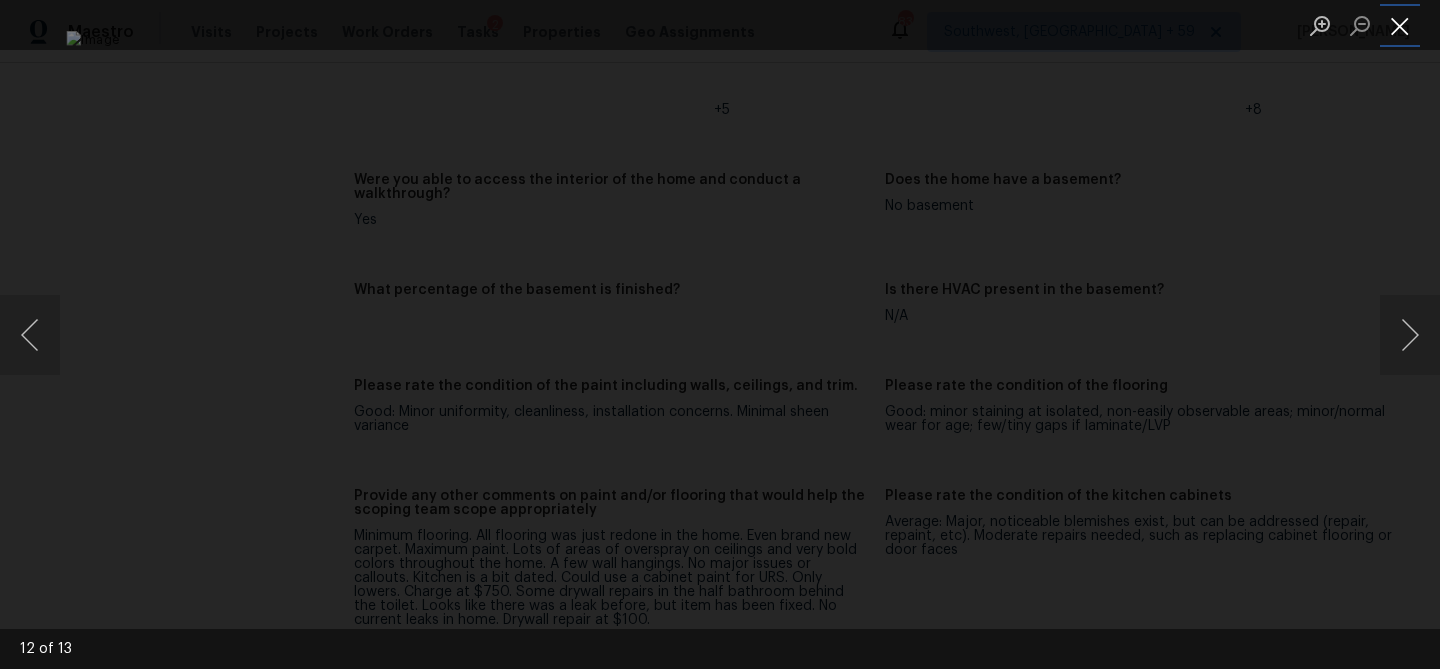 click at bounding box center (1400, 25) 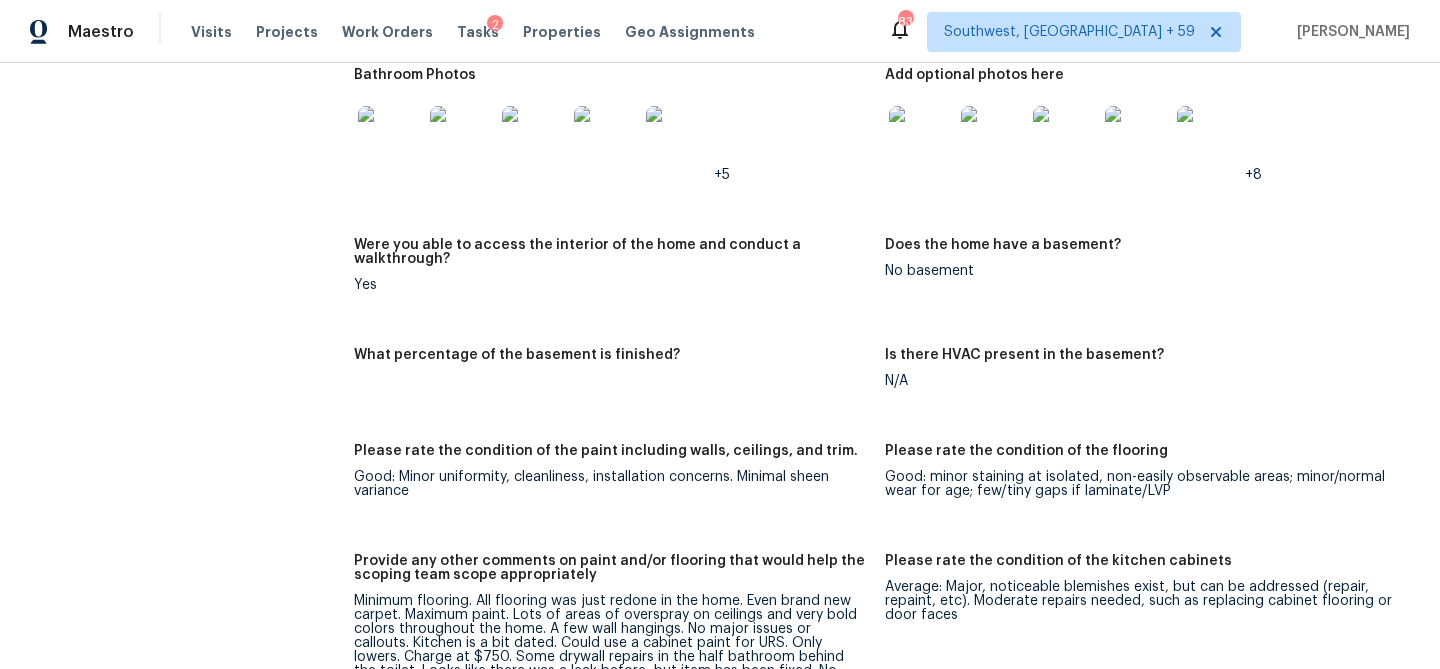 scroll, scrollTop: 3250, scrollLeft: 0, axis: vertical 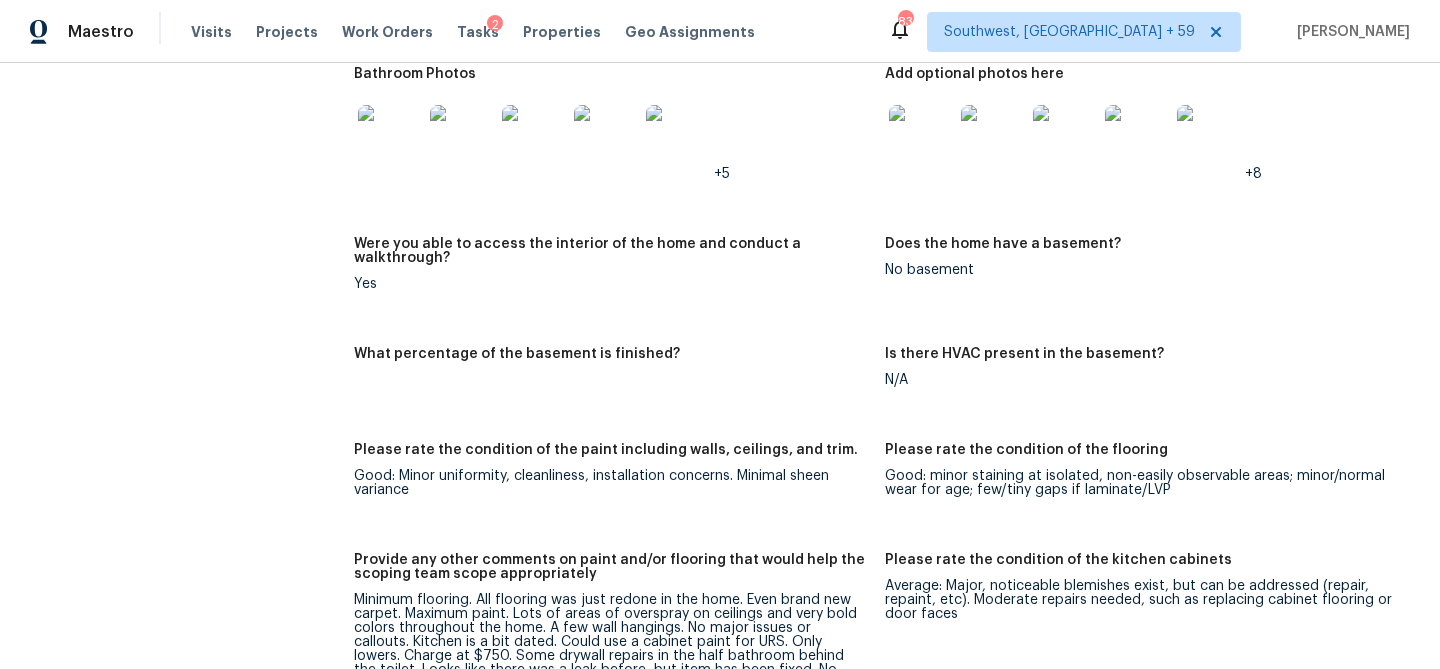 click at bounding box center [921, -33] 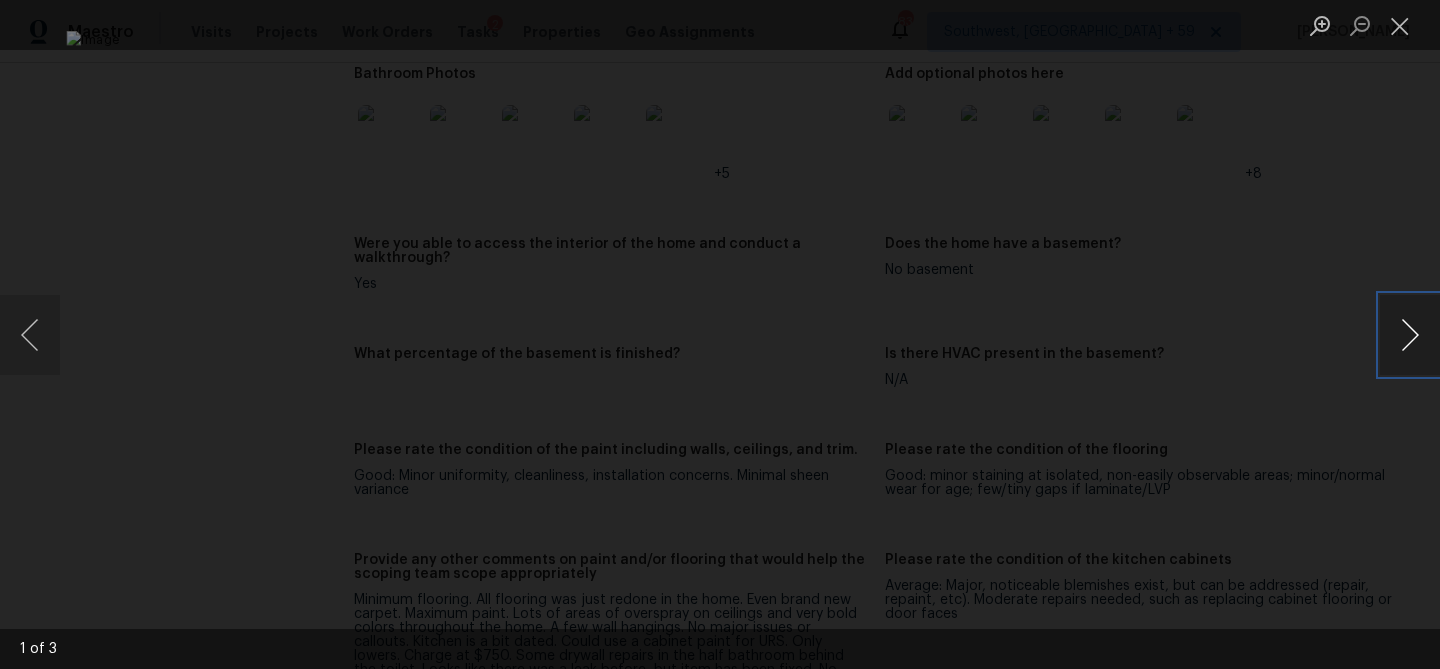 click at bounding box center (1410, 335) 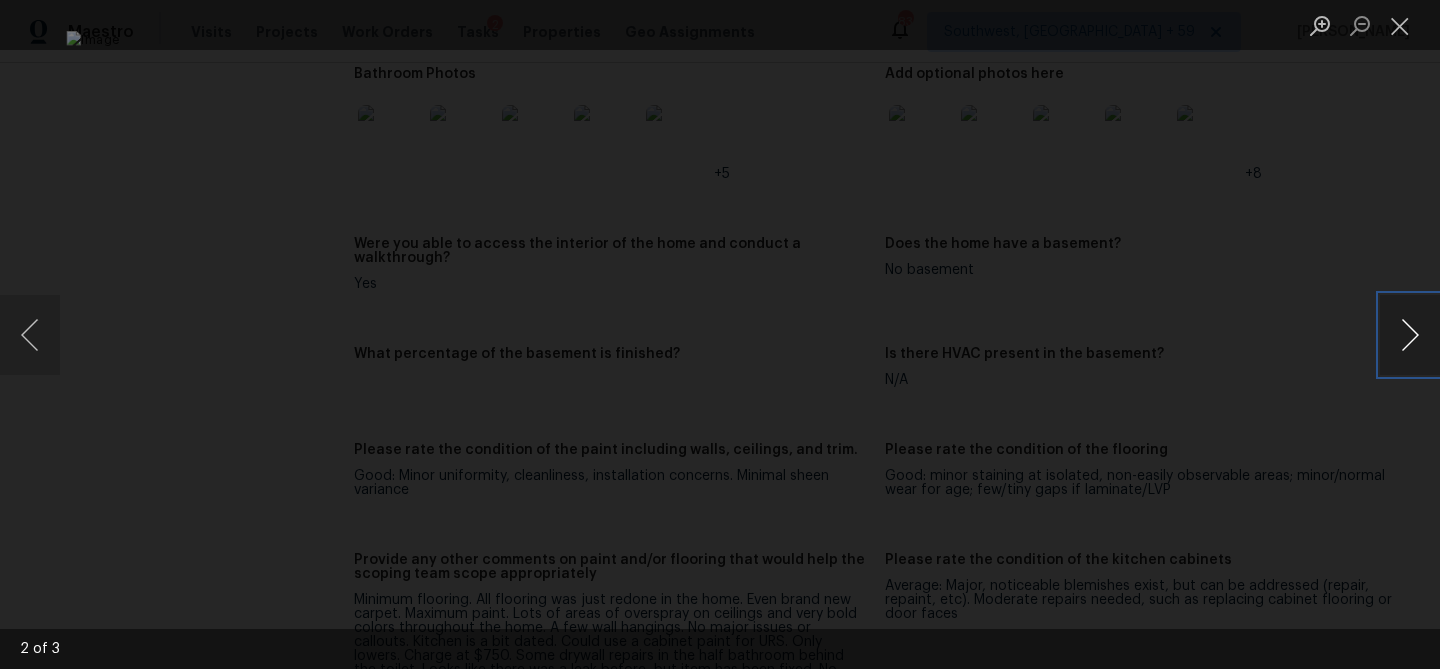click at bounding box center (1410, 335) 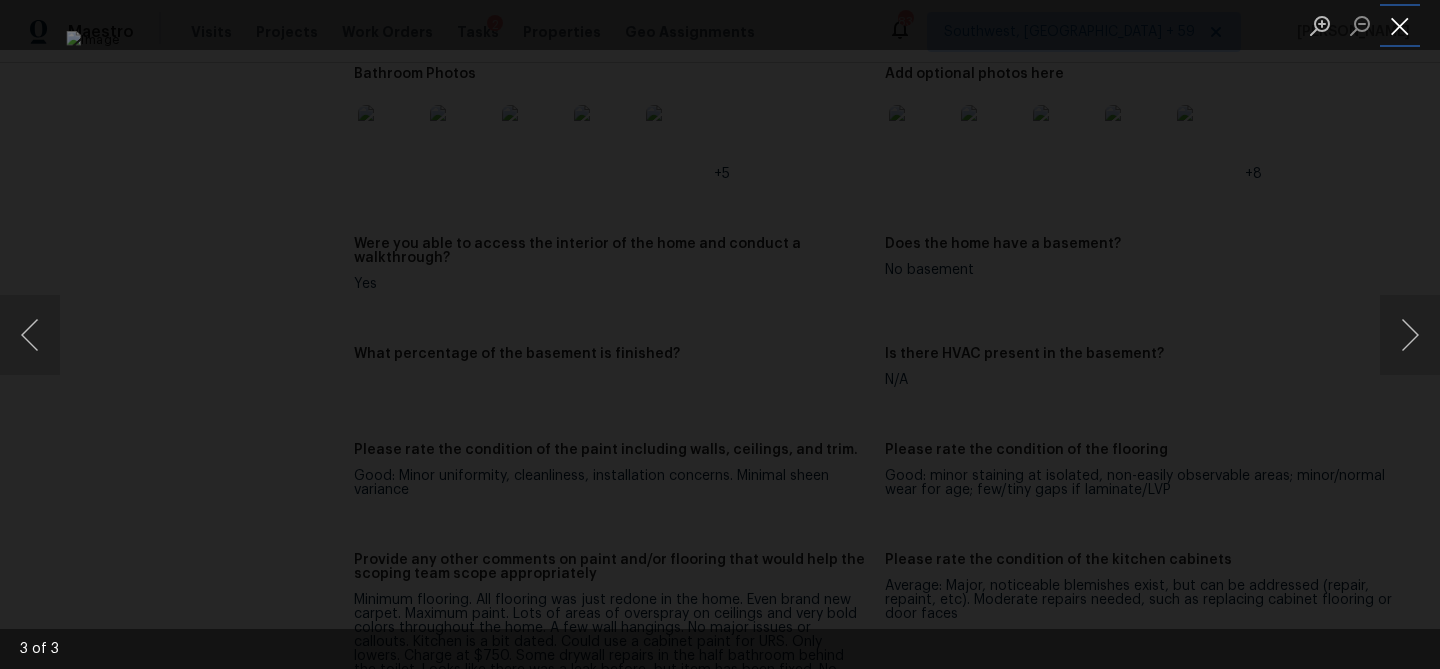 click at bounding box center [1400, 25] 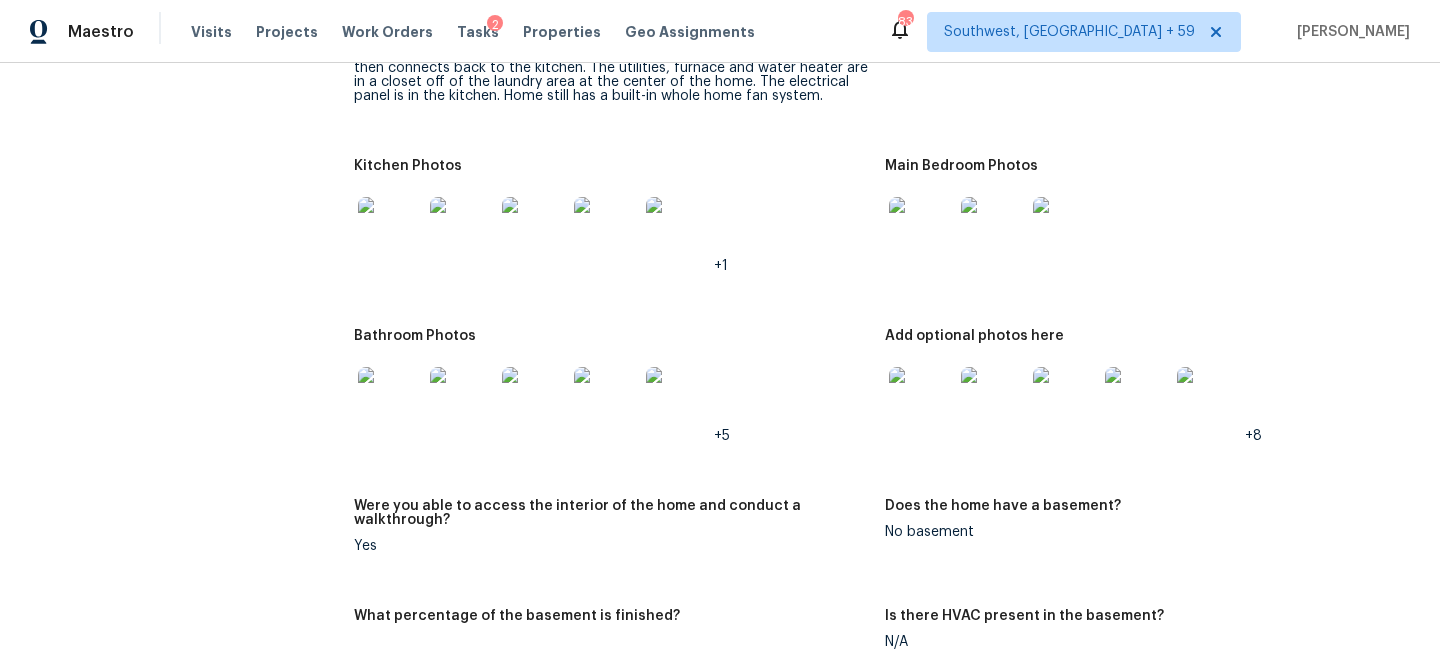 scroll, scrollTop: 2891, scrollLeft: 0, axis: vertical 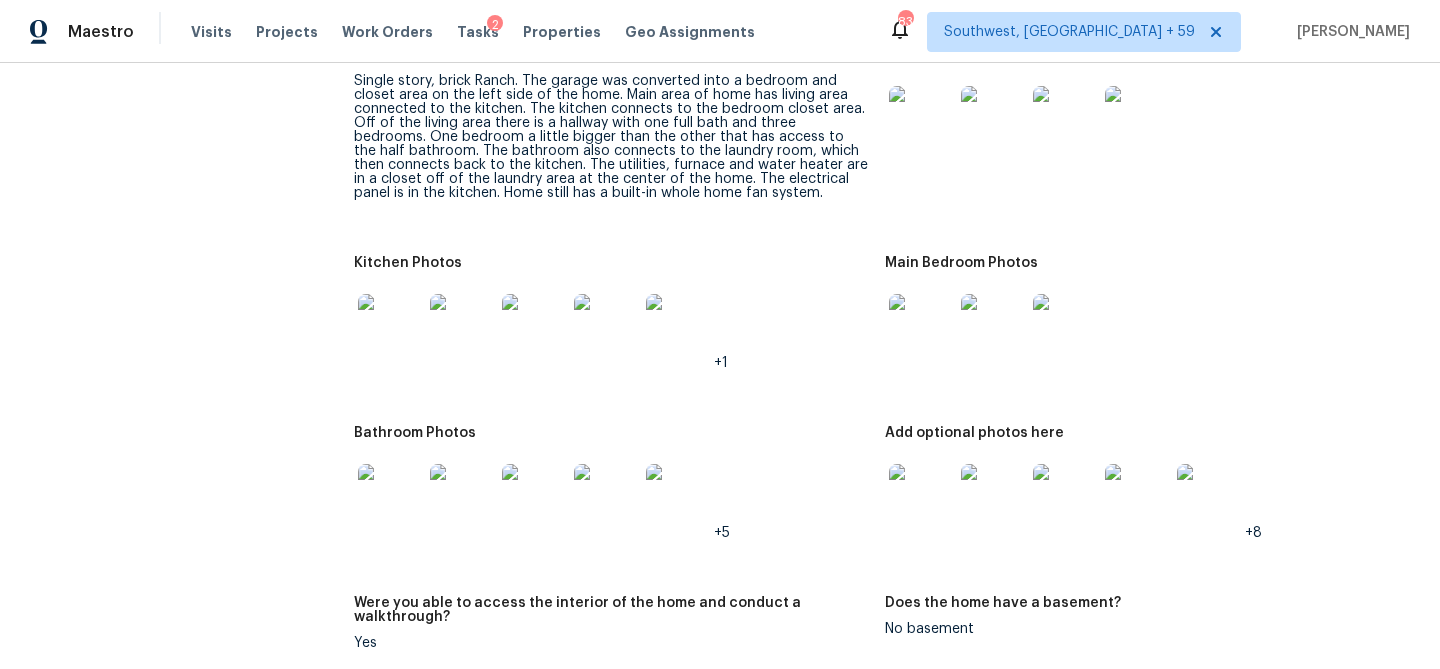 click at bounding box center (921, 118) 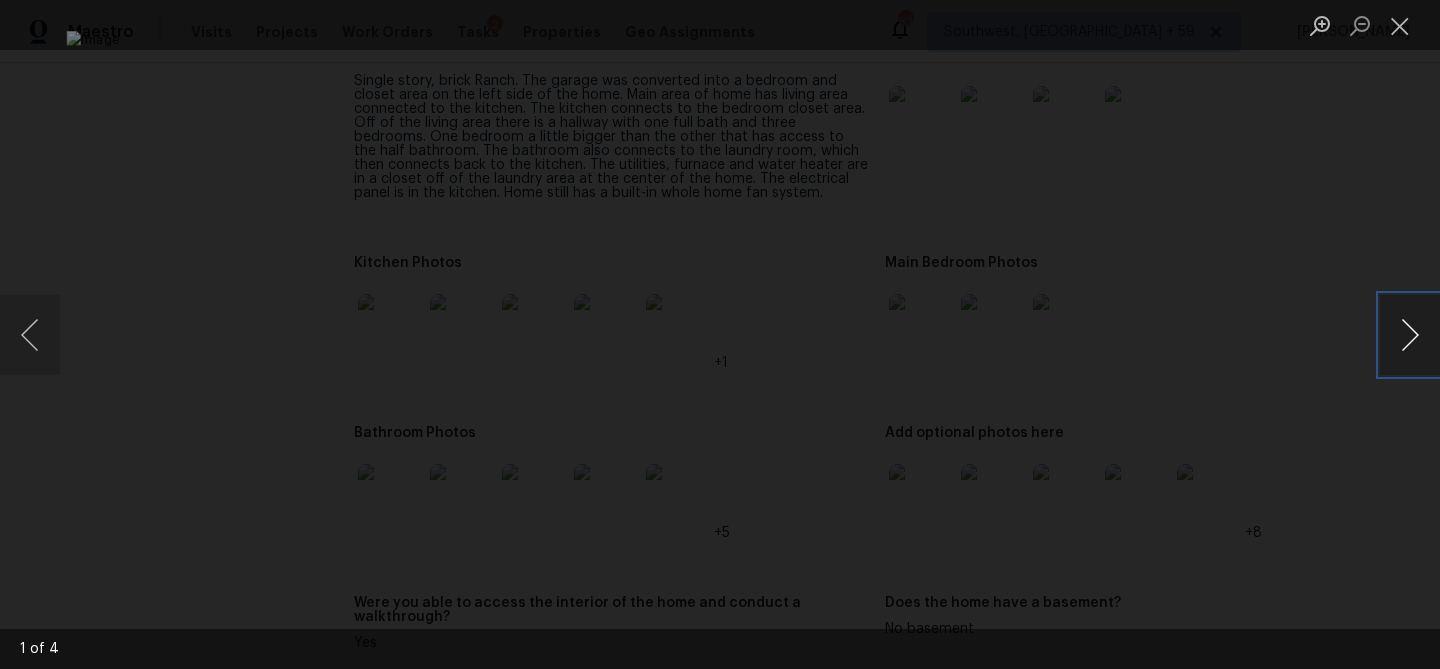 click at bounding box center (1410, 335) 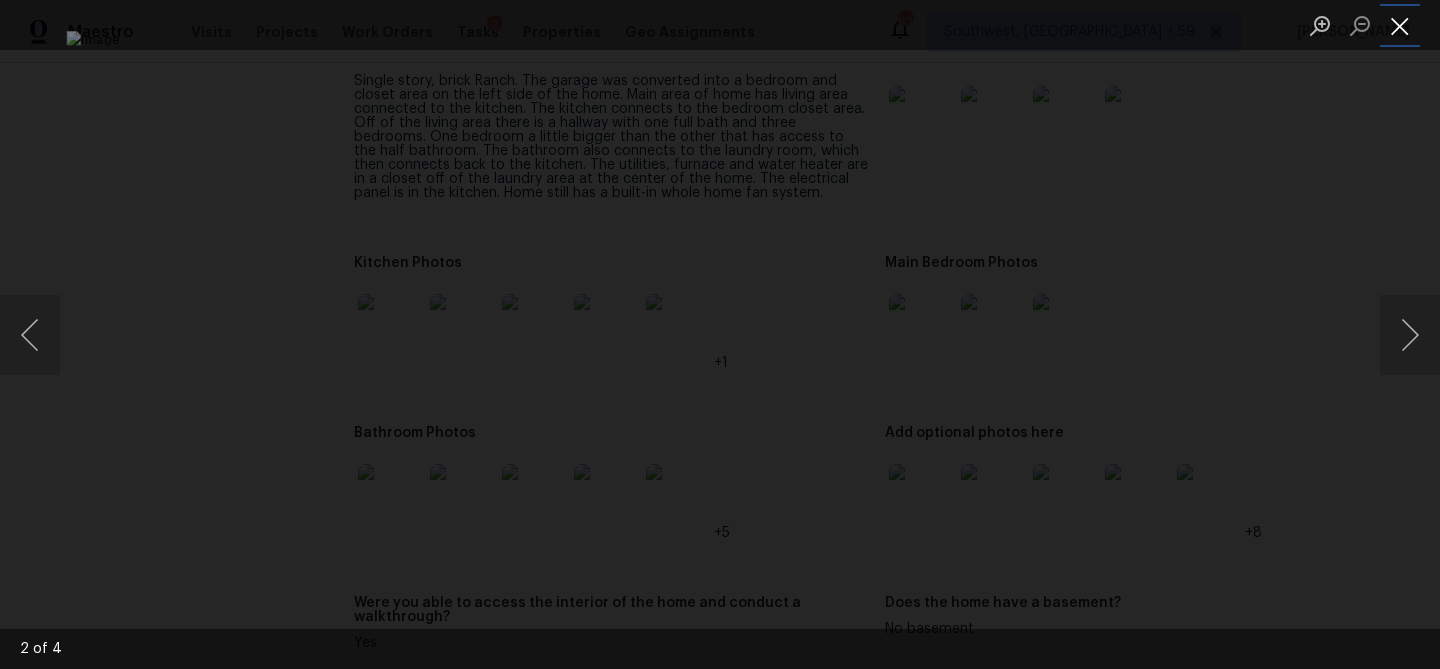 click at bounding box center (1400, 25) 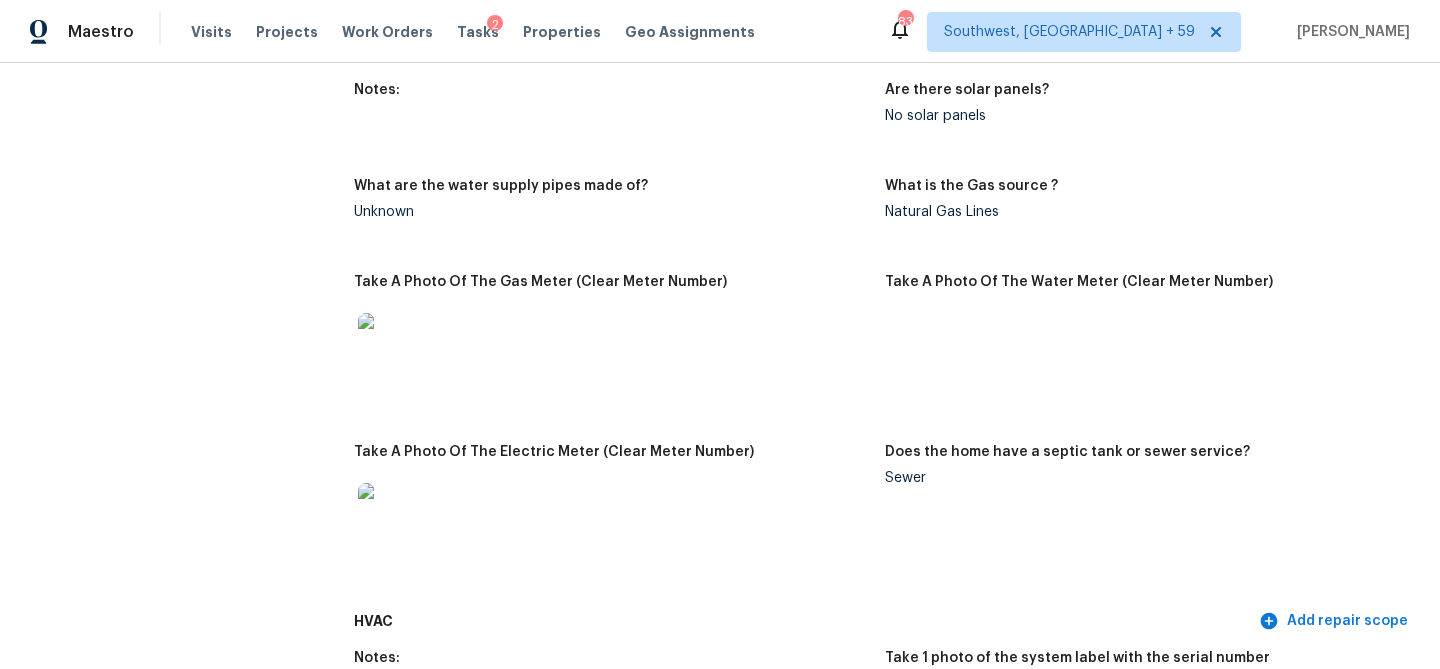 scroll, scrollTop: 828, scrollLeft: 0, axis: vertical 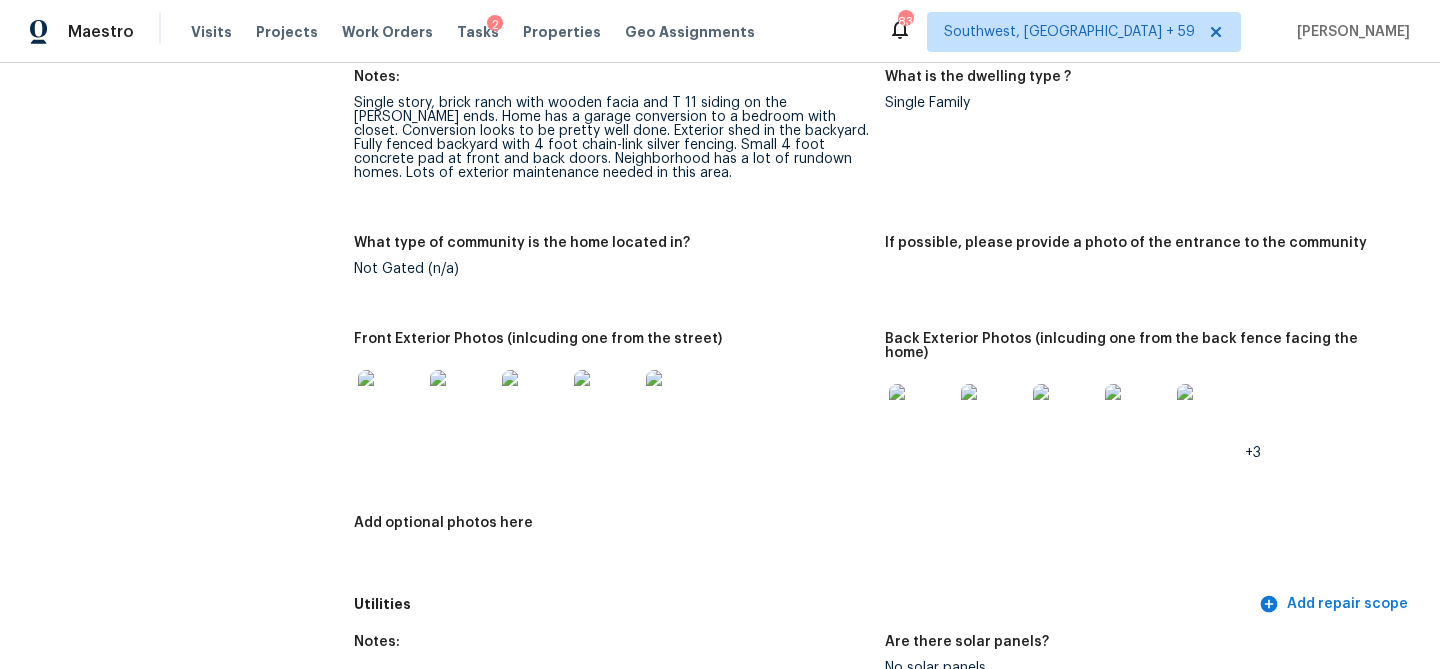 click on "Please rate the quality of the neighborhood from 1-5 2" at bounding box center (619, -33) 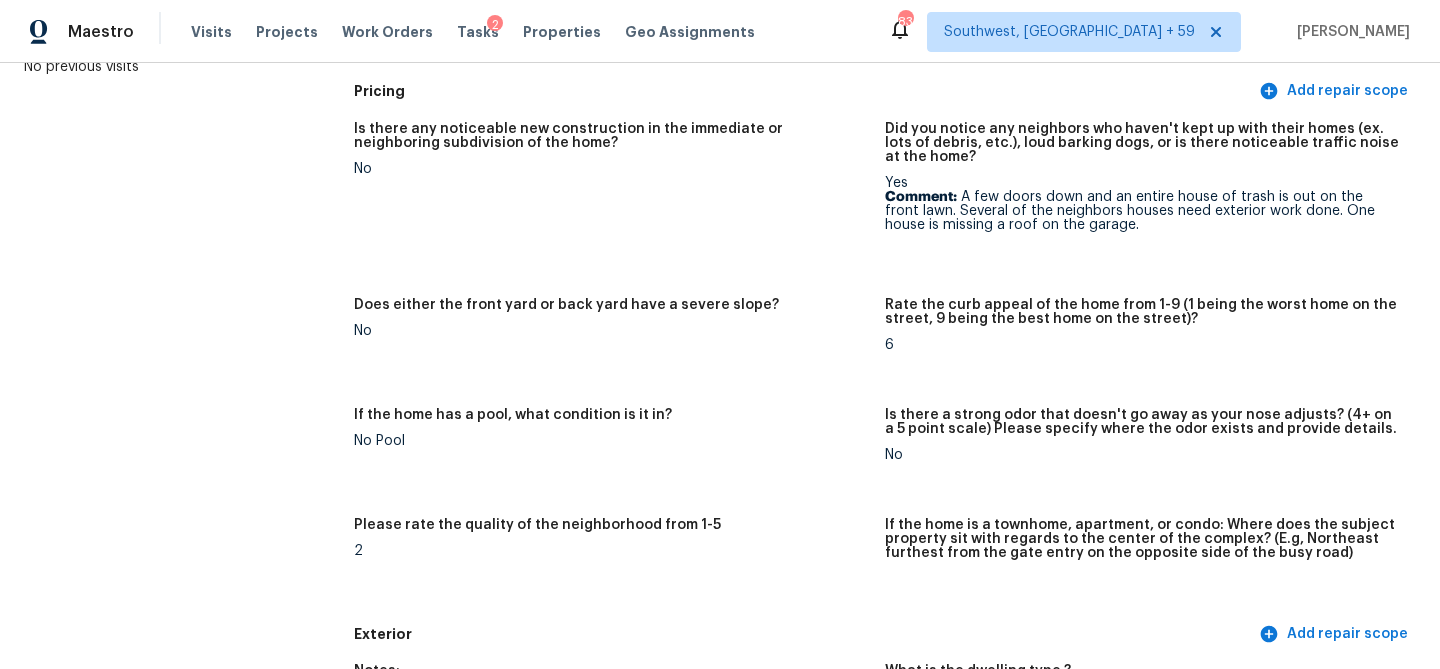 scroll, scrollTop: 0, scrollLeft: 0, axis: both 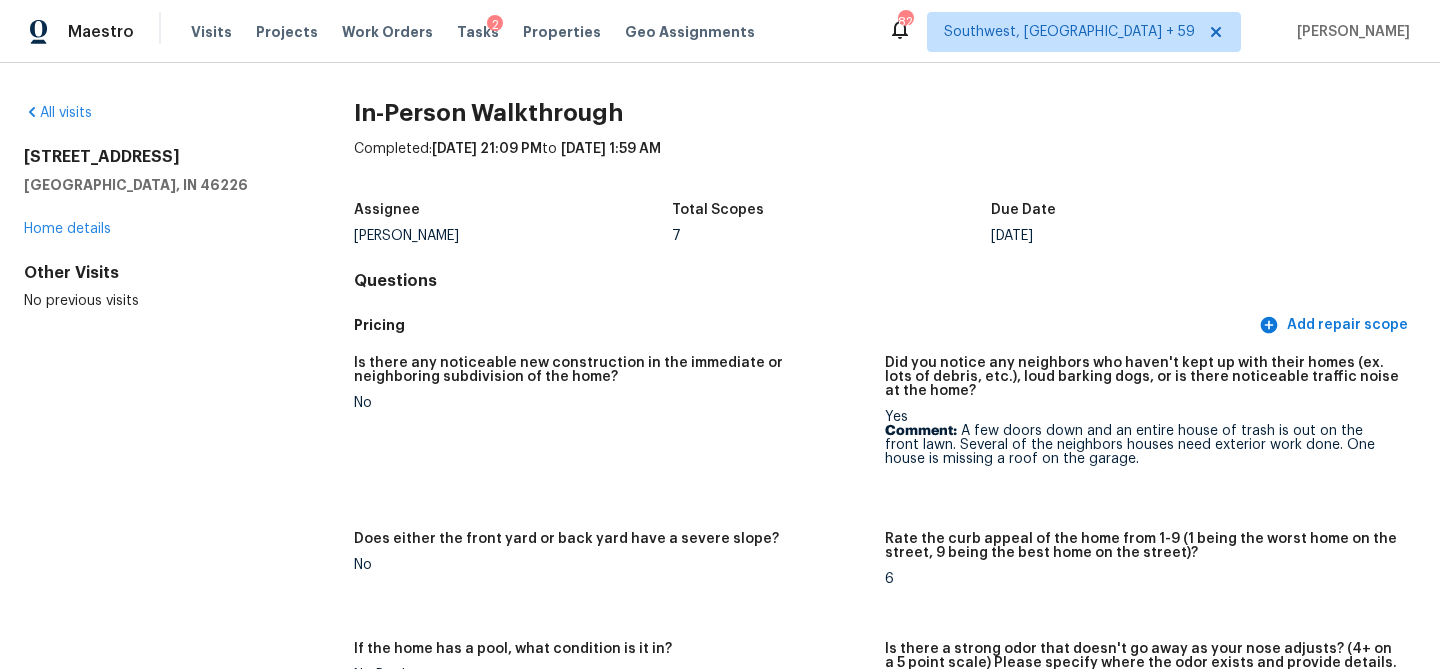 click on "Pricing Add repair scope" at bounding box center (885, 325) 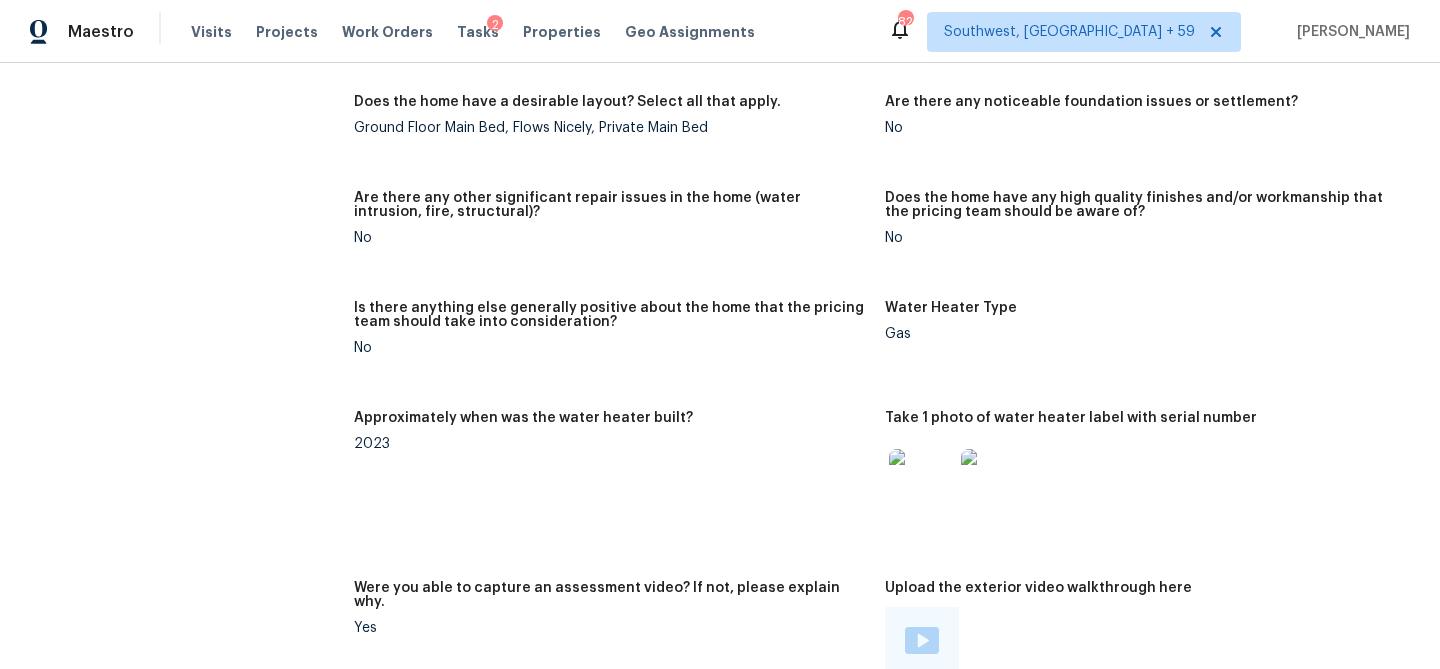 scroll, scrollTop: 1658, scrollLeft: 0, axis: vertical 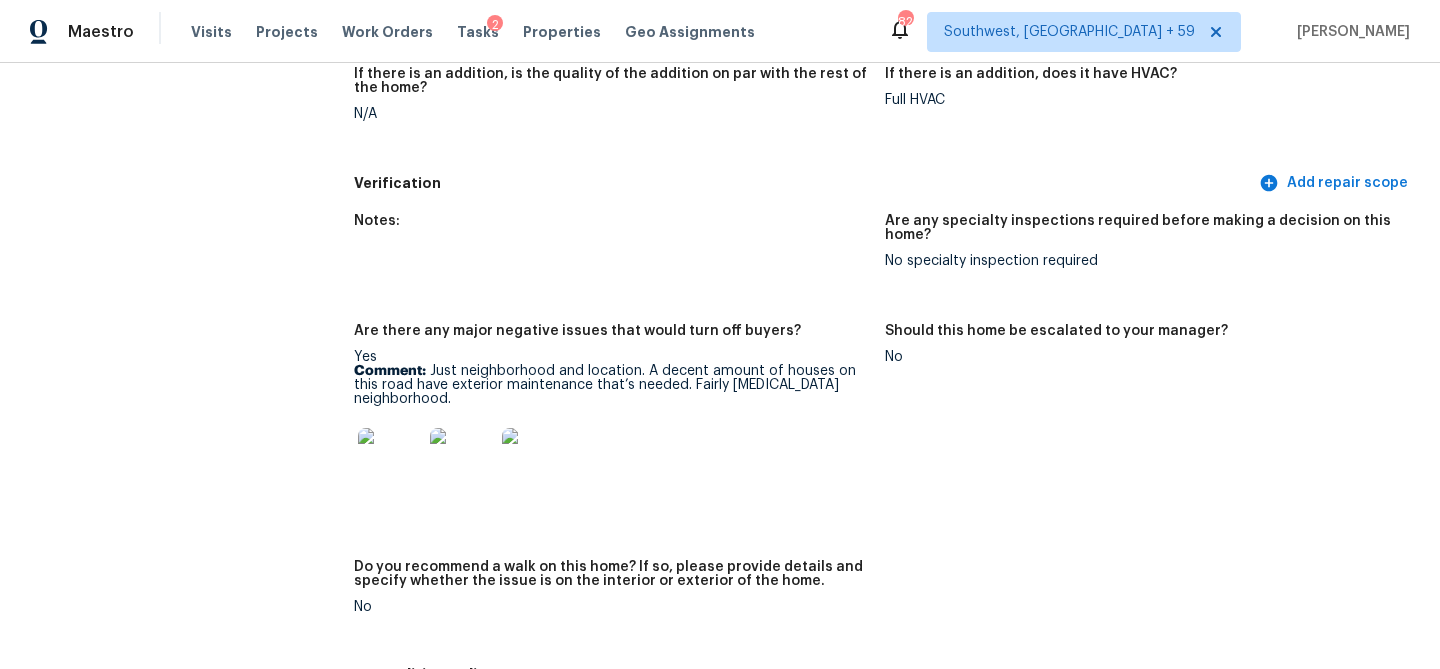 drag, startPoint x: 436, startPoint y: 376, endPoint x: 838, endPoint y: 372, distance: 402.0199 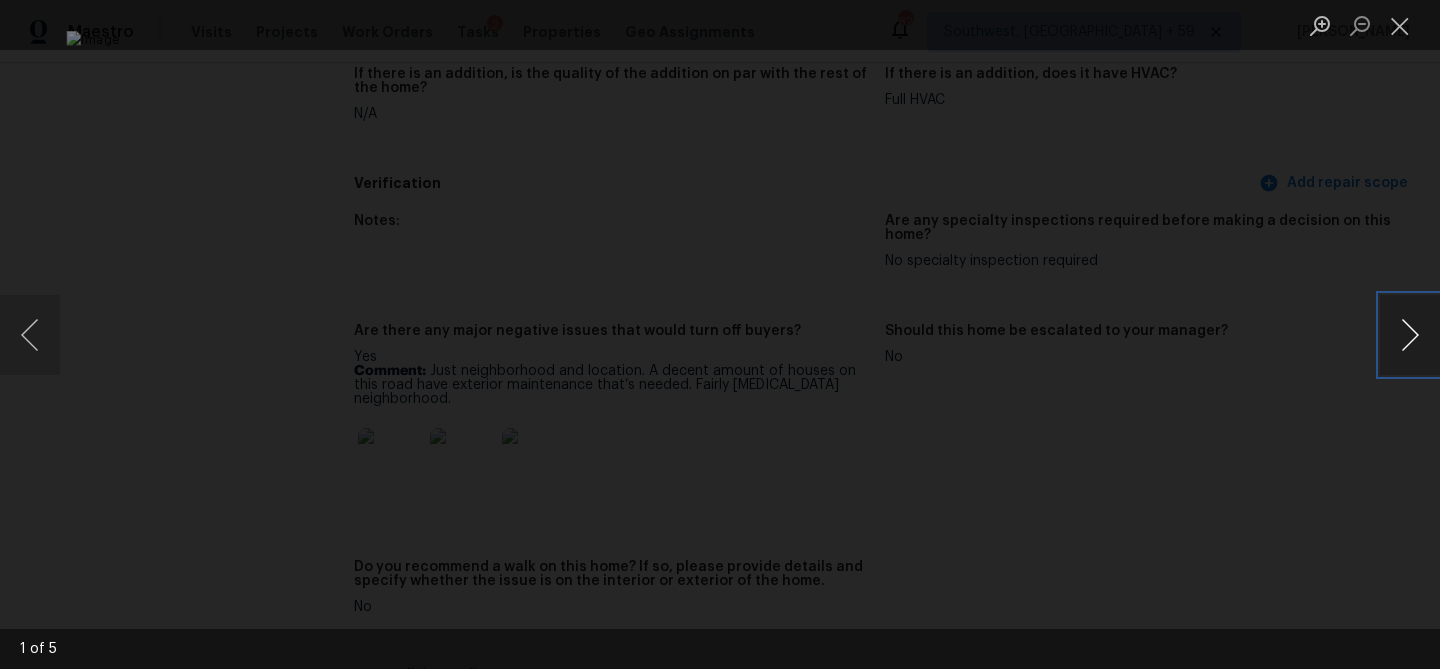click at bounding box center [1410, 335] 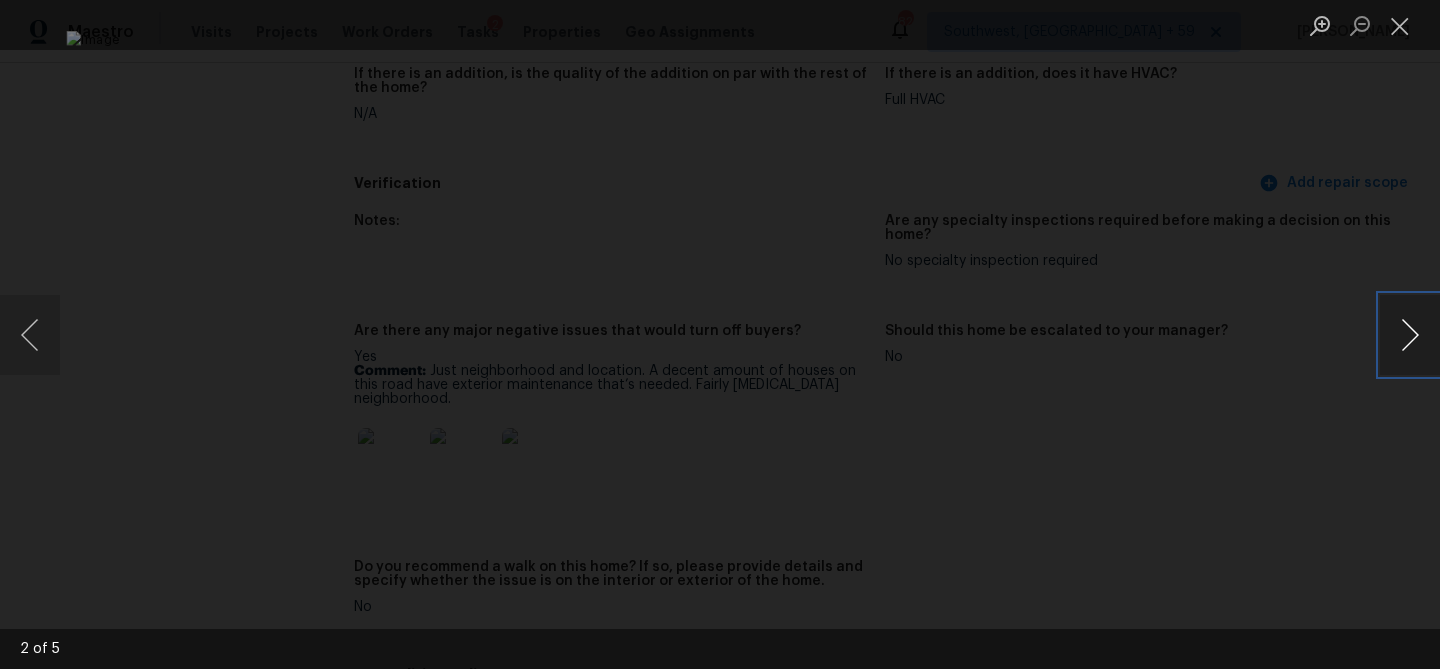 click at bounding box center [1410, 335] 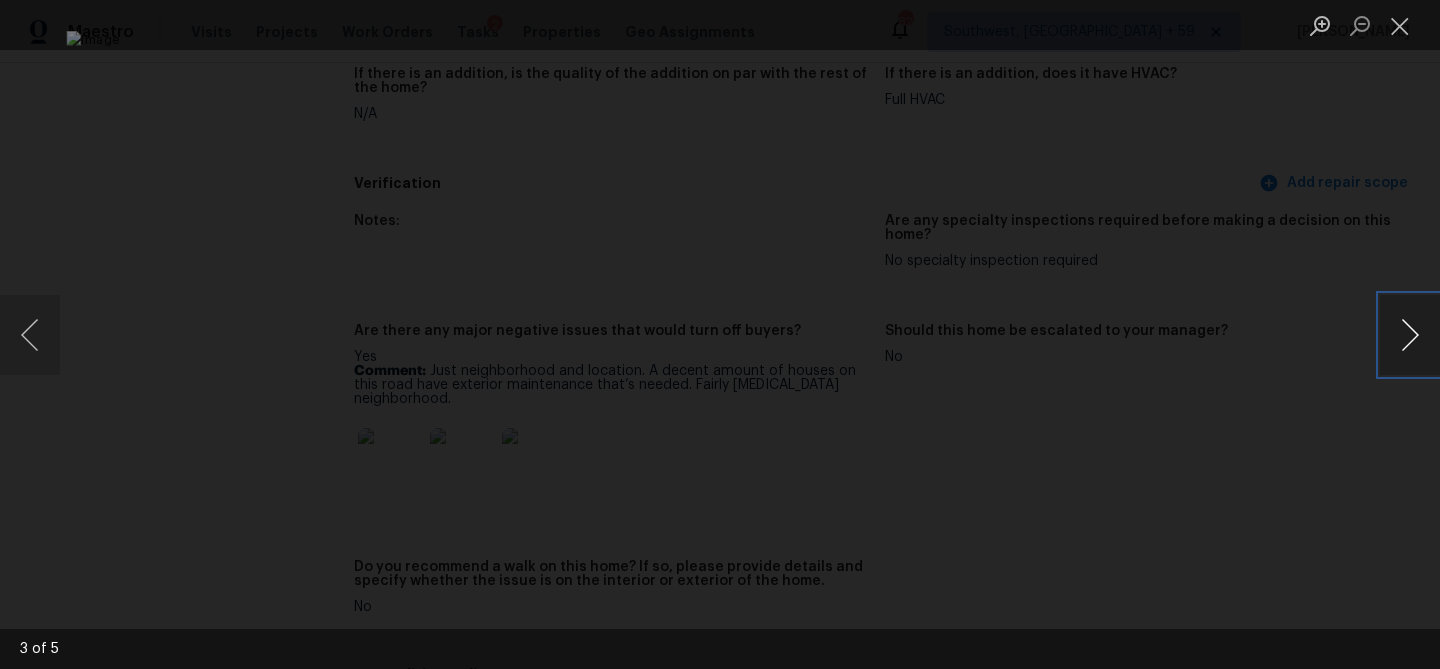 click at bounding box center [1410, 335] 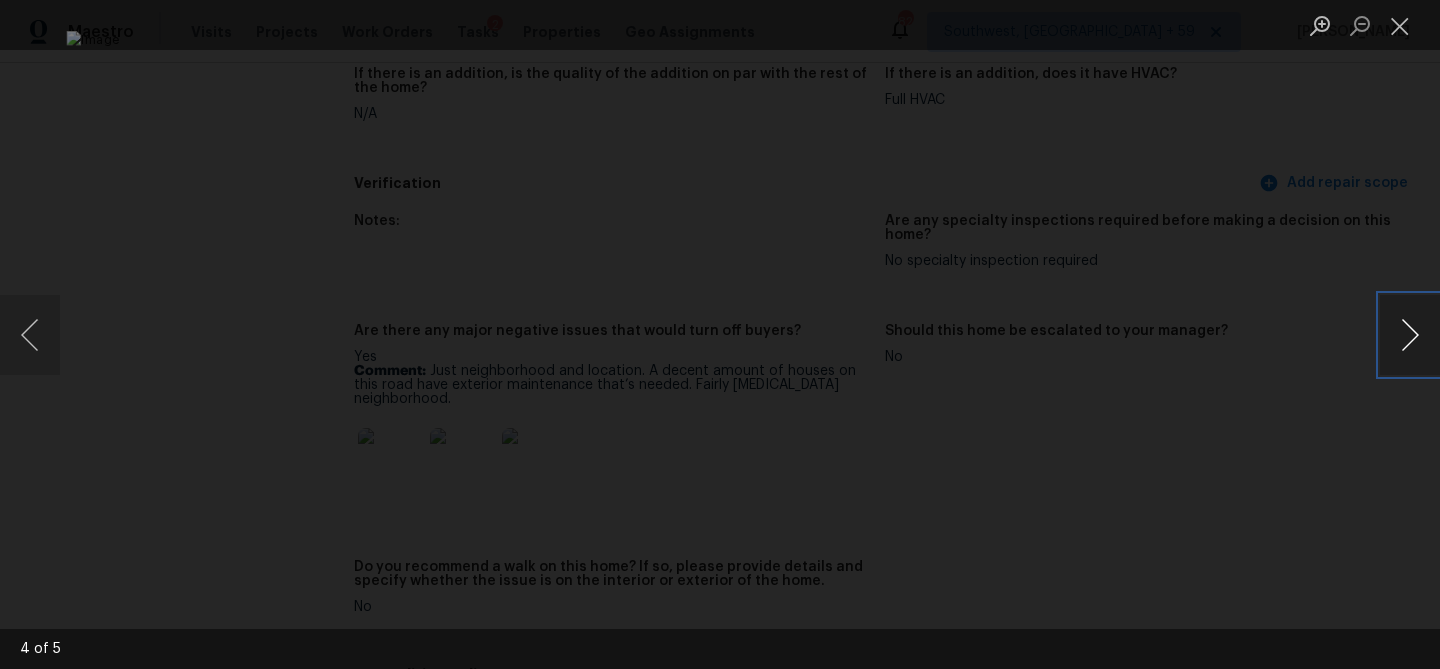 click at bounding box center [1410, 335] 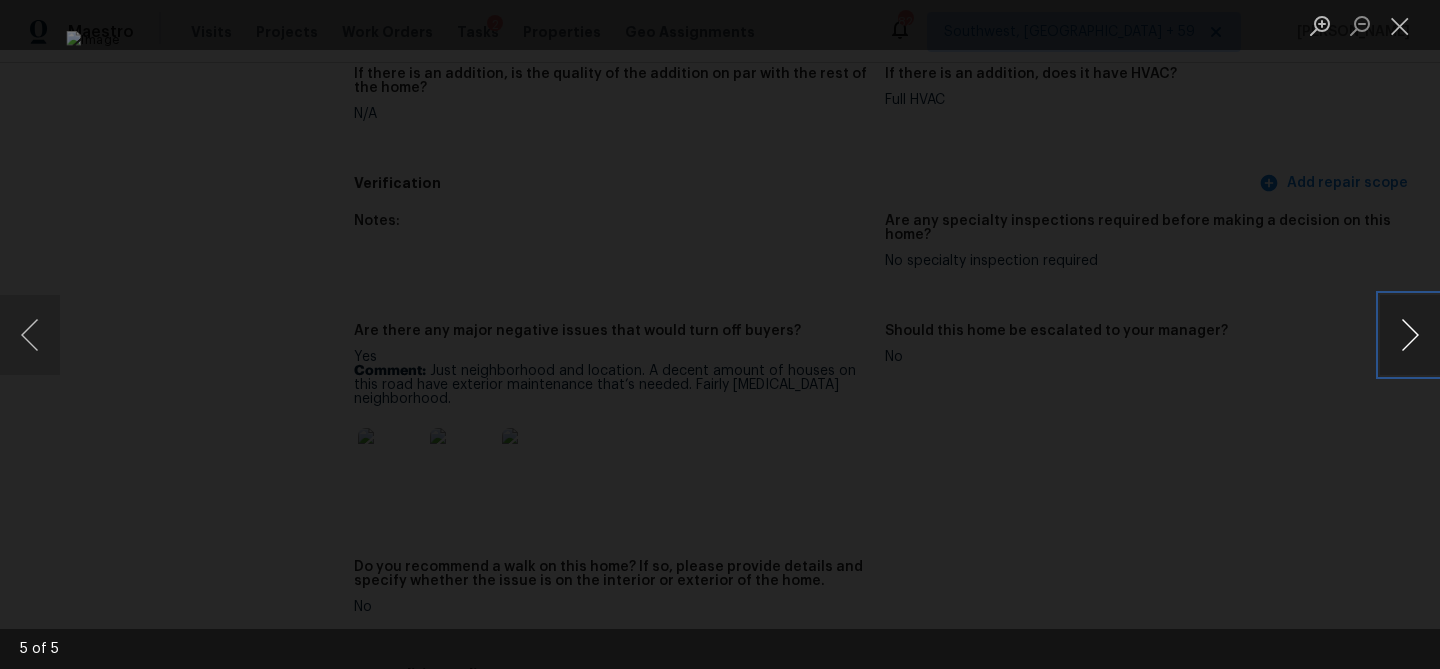 click at bounding box center (1410, 335) 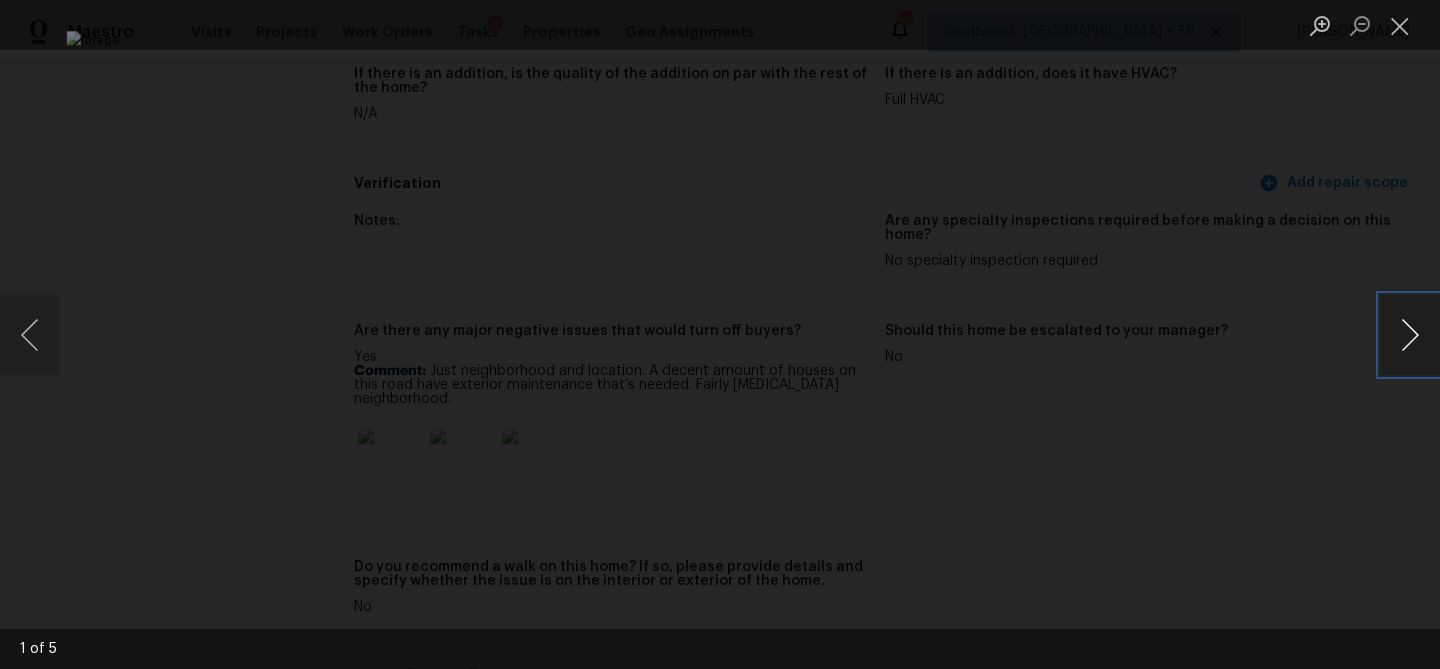 click at bounding box center [1410, 335] 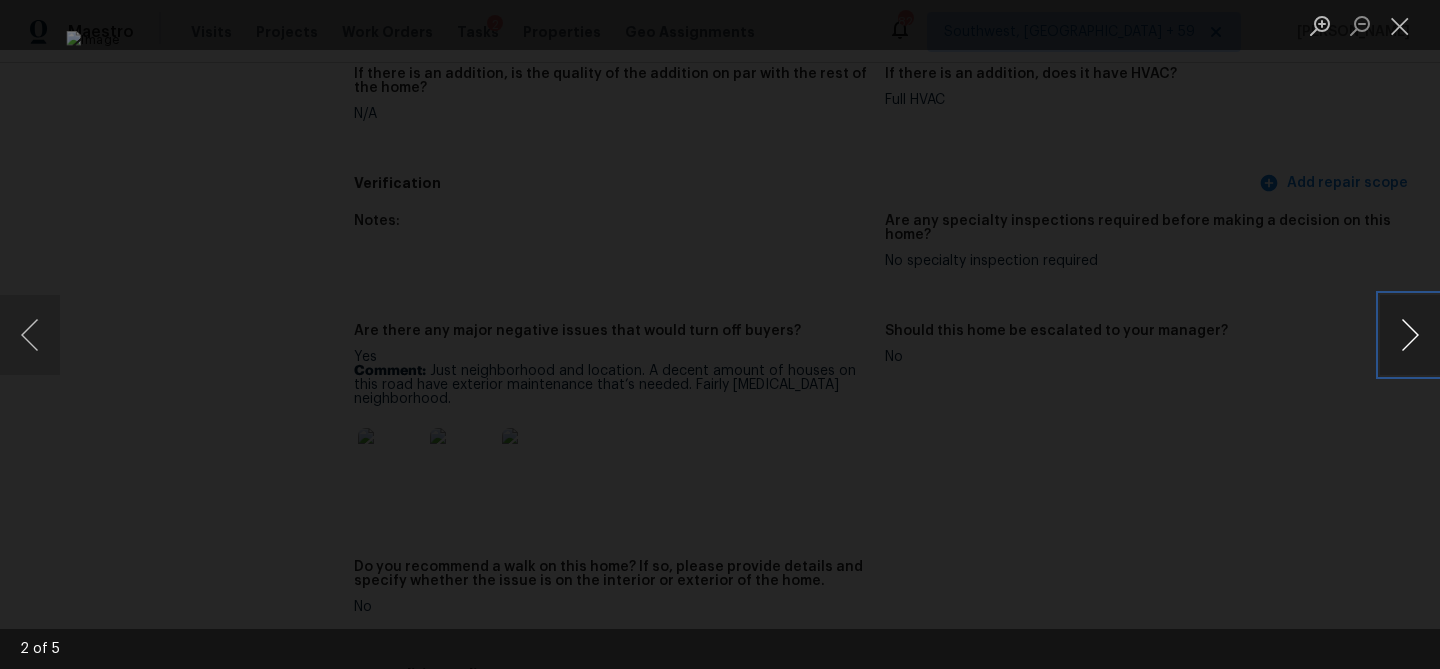 type 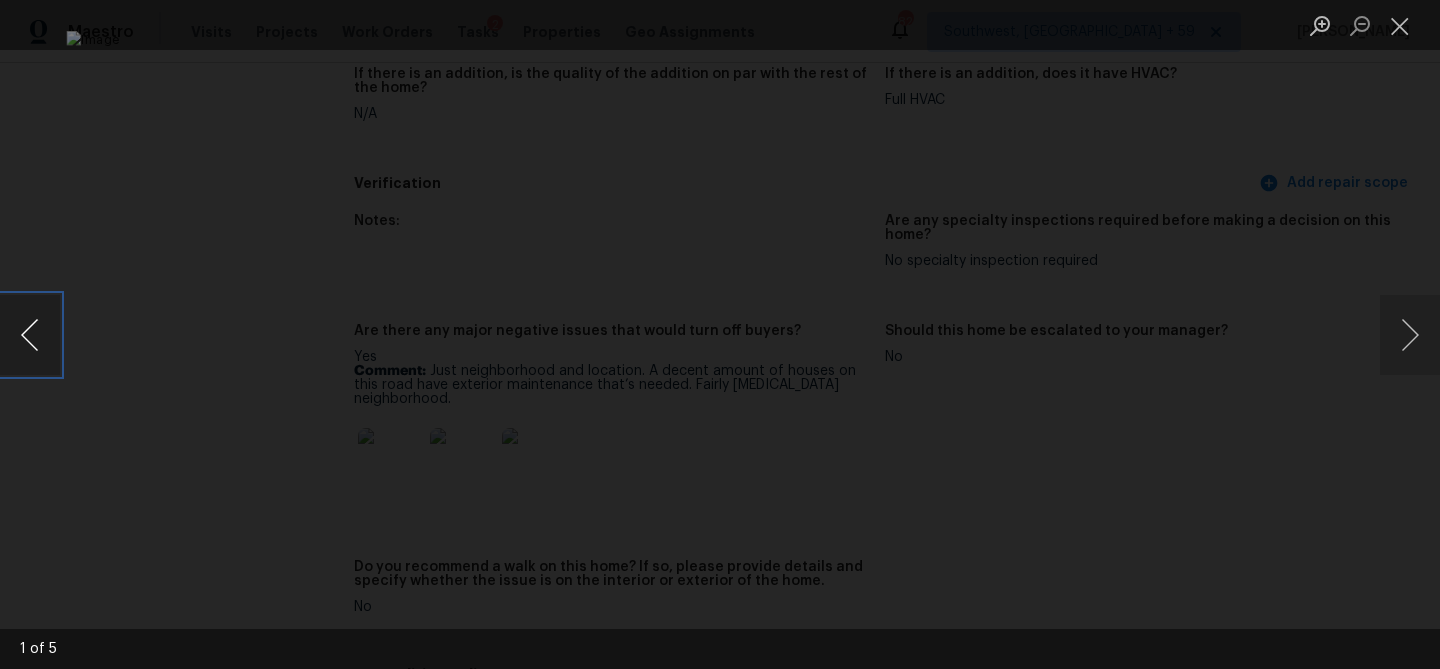 click at bounding box center (30, 335) 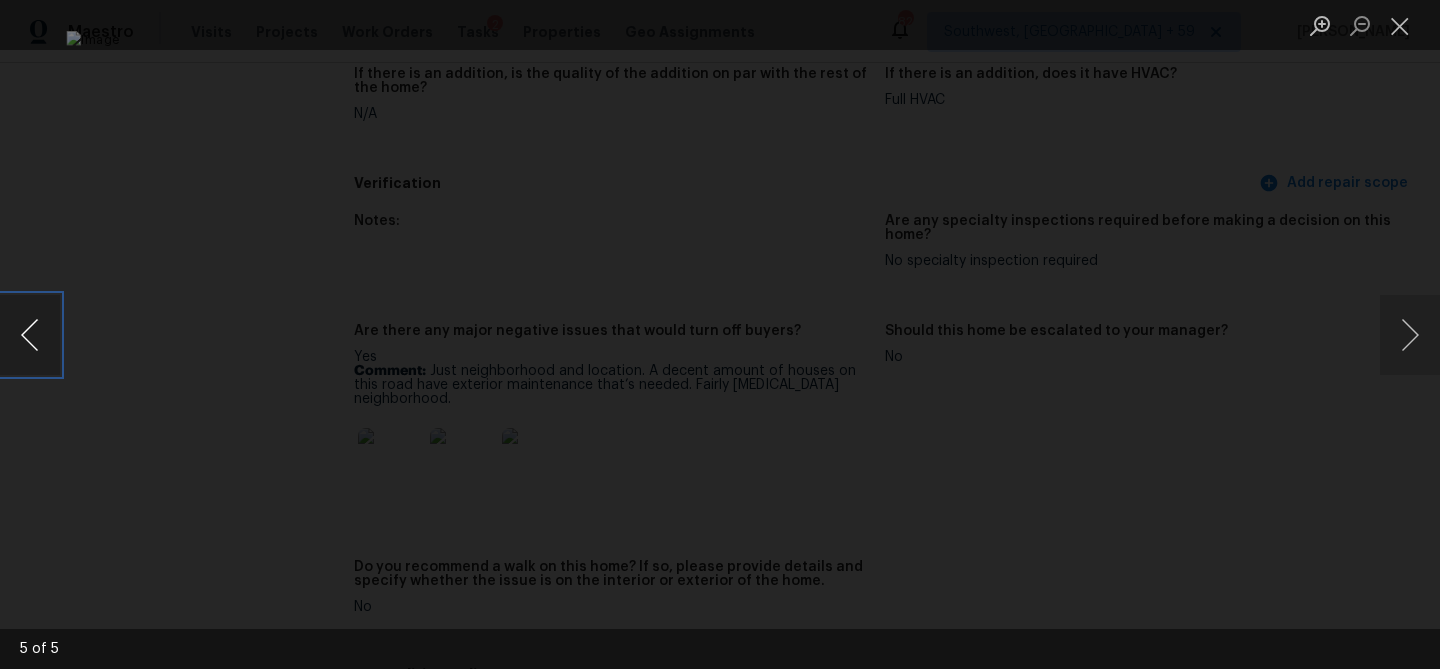 click at bounding box center (30, 335) 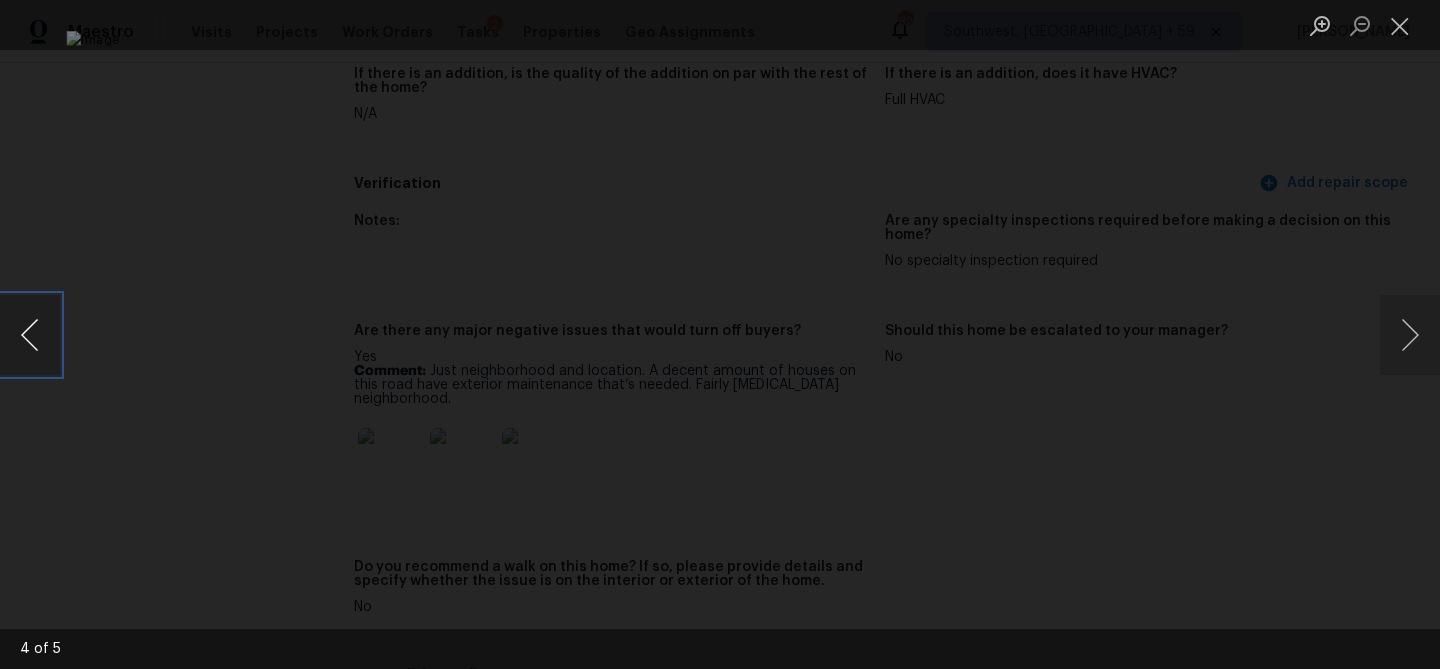click at bounding box center [30, 335] 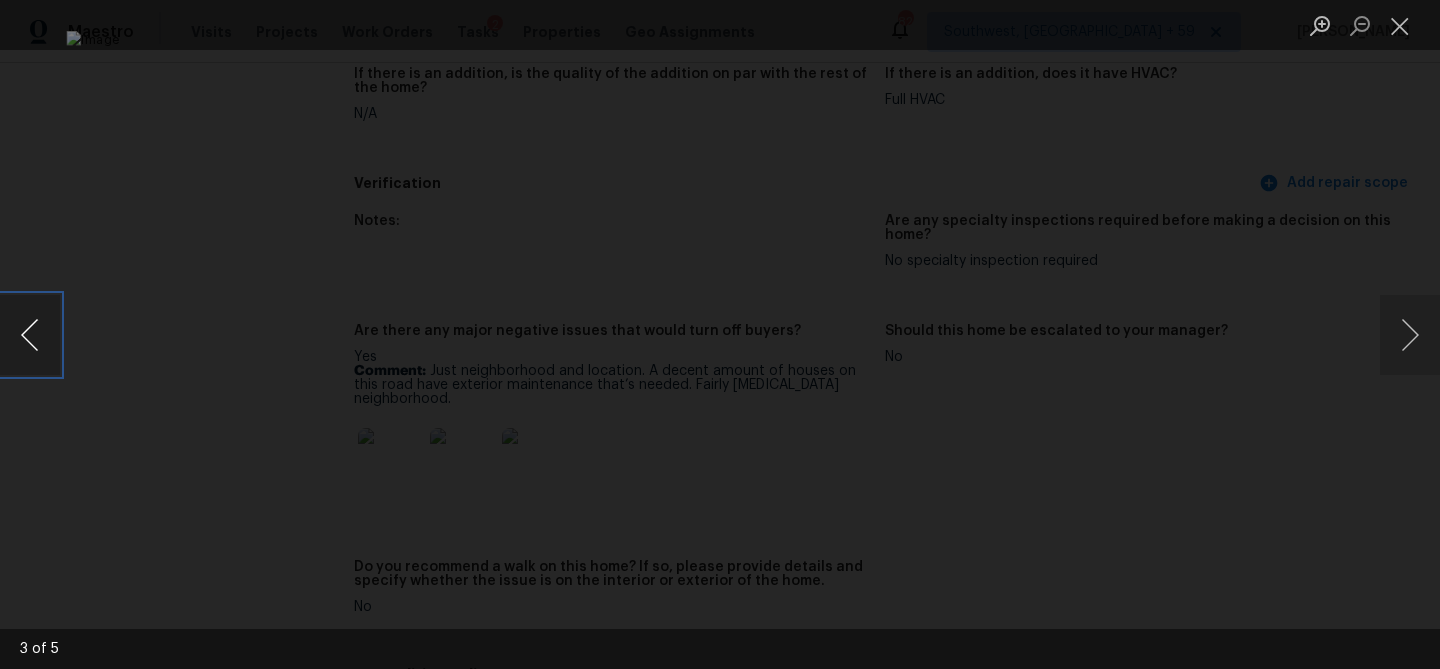 click at bounding box center (30, 335) 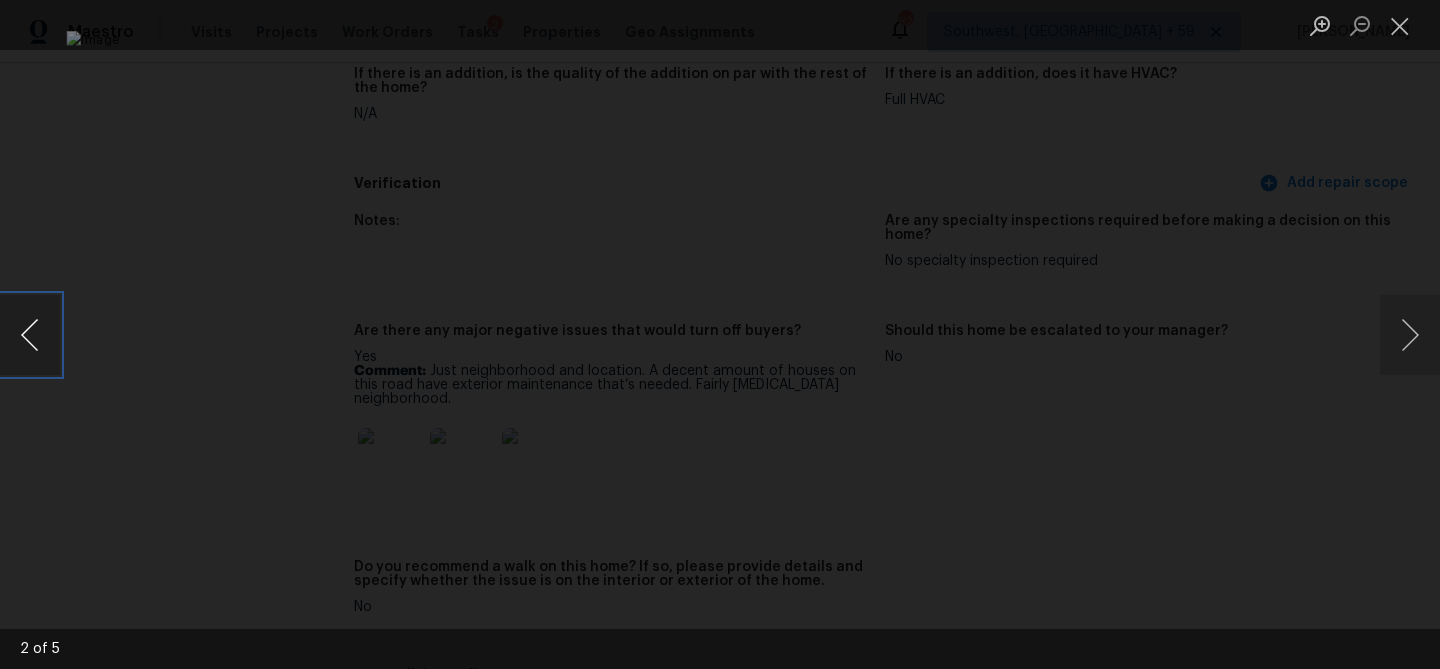 click at bounding box center [30, 335] 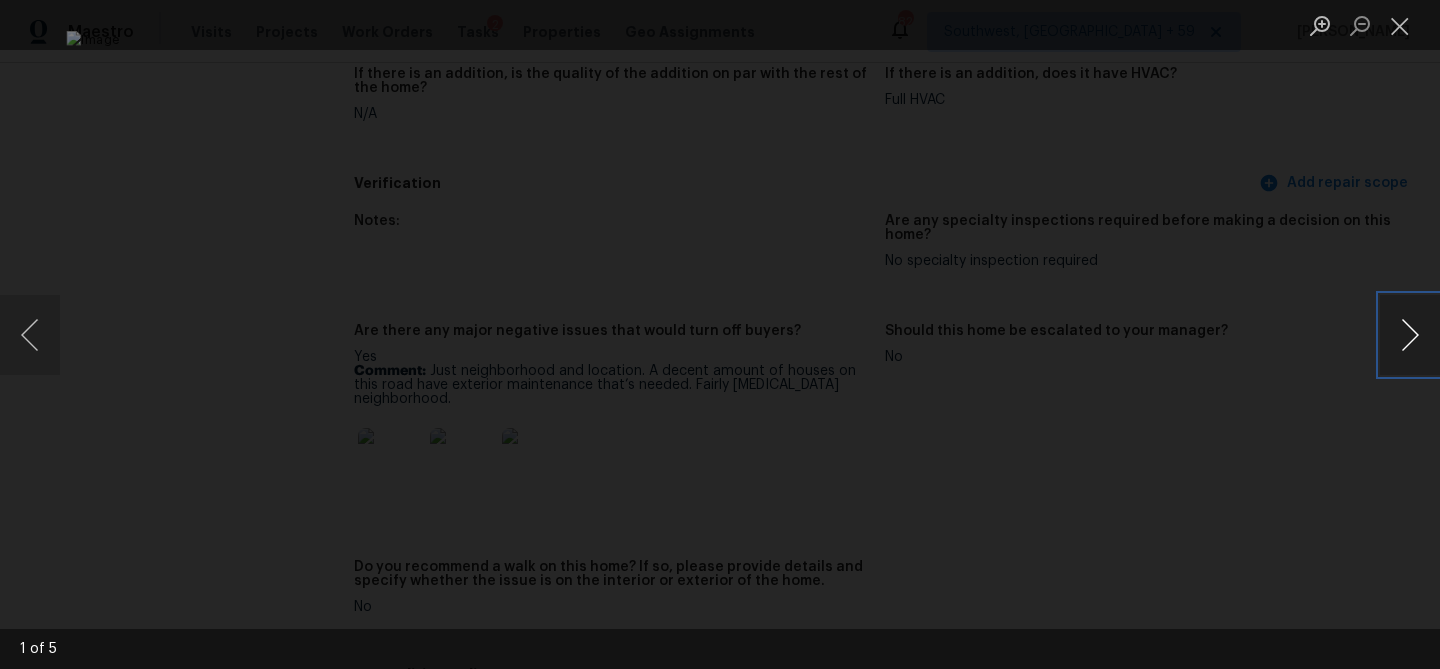 click at bounding box center (1410, 335) 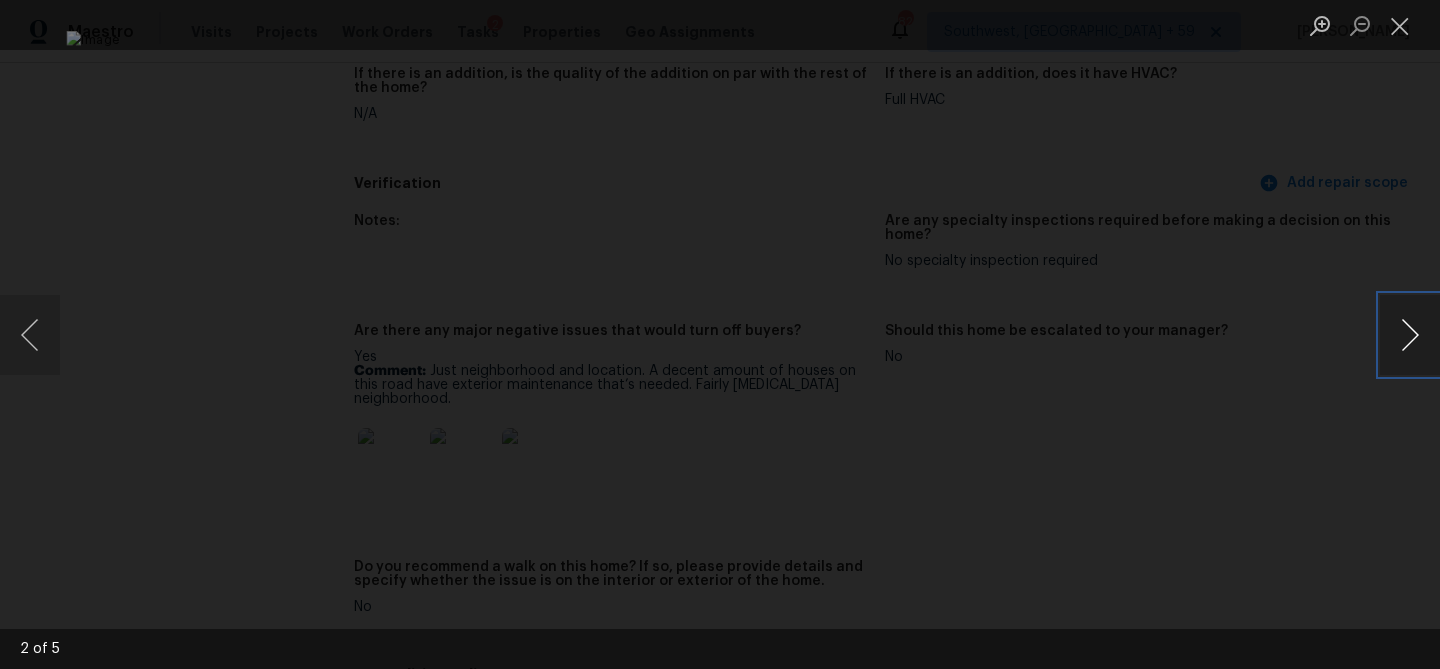 click at bounding box center (1410, 335) 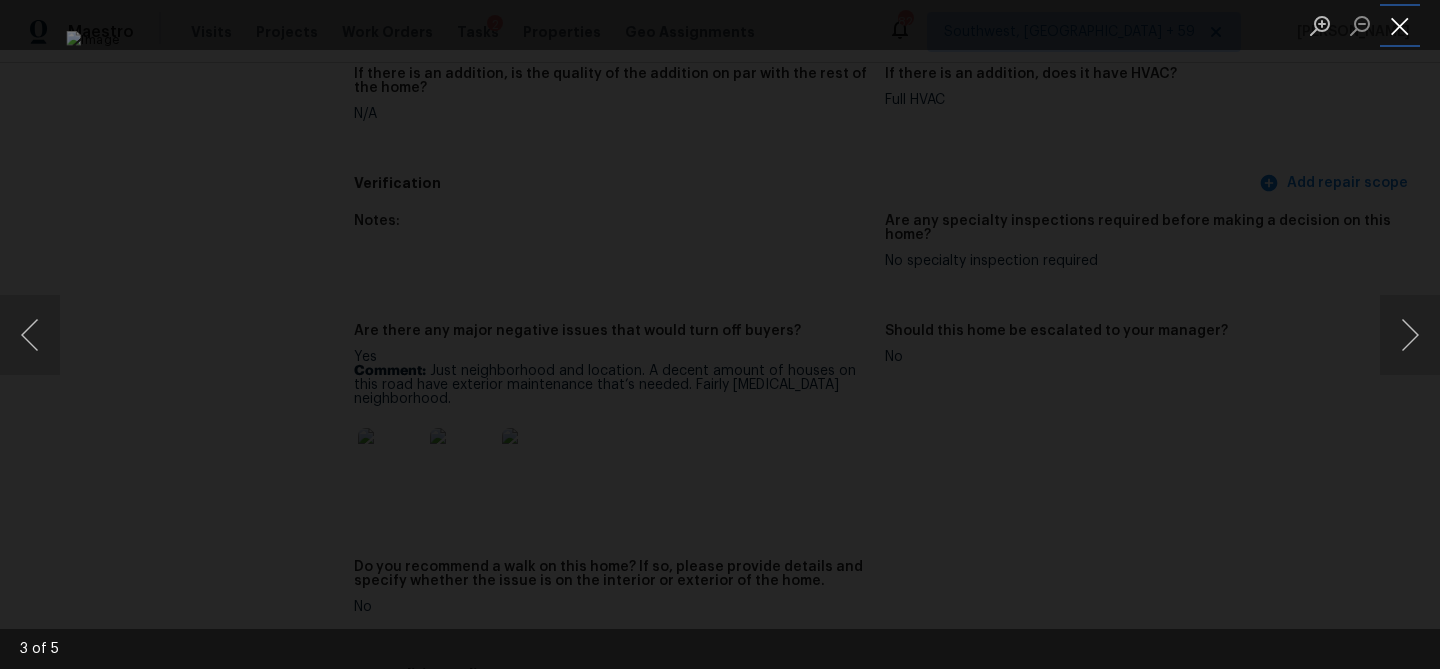 click at bounding box center [1400, 25] 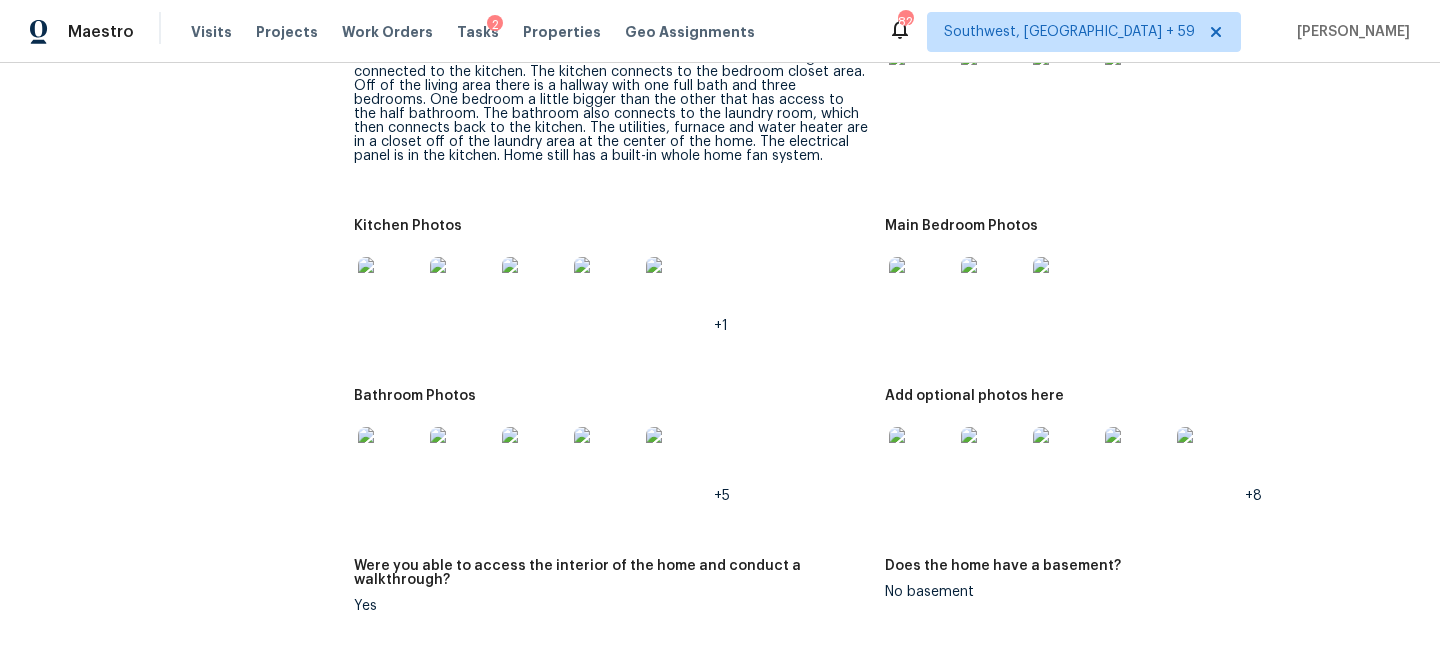 scroll, scrollTop: 3907, scrollLeft: 0, axis: vertical 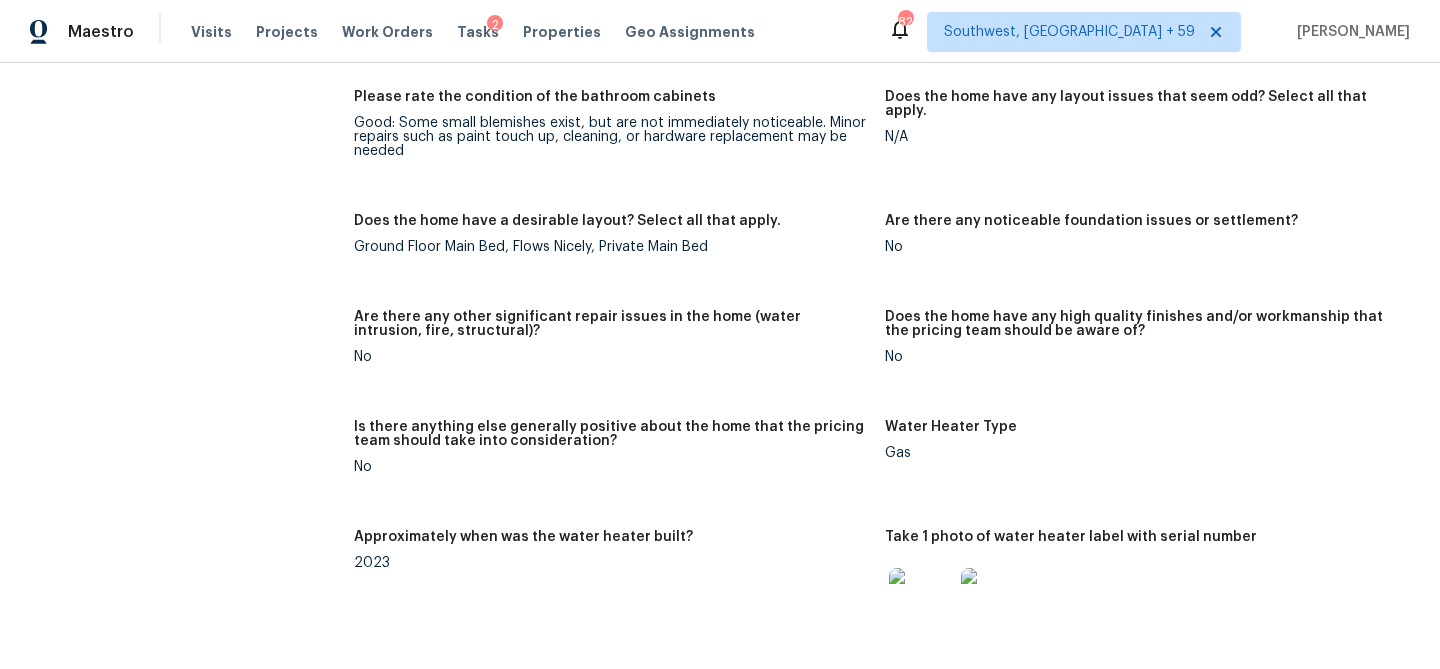 click on "N/A" at bounding box center [1142, -277] 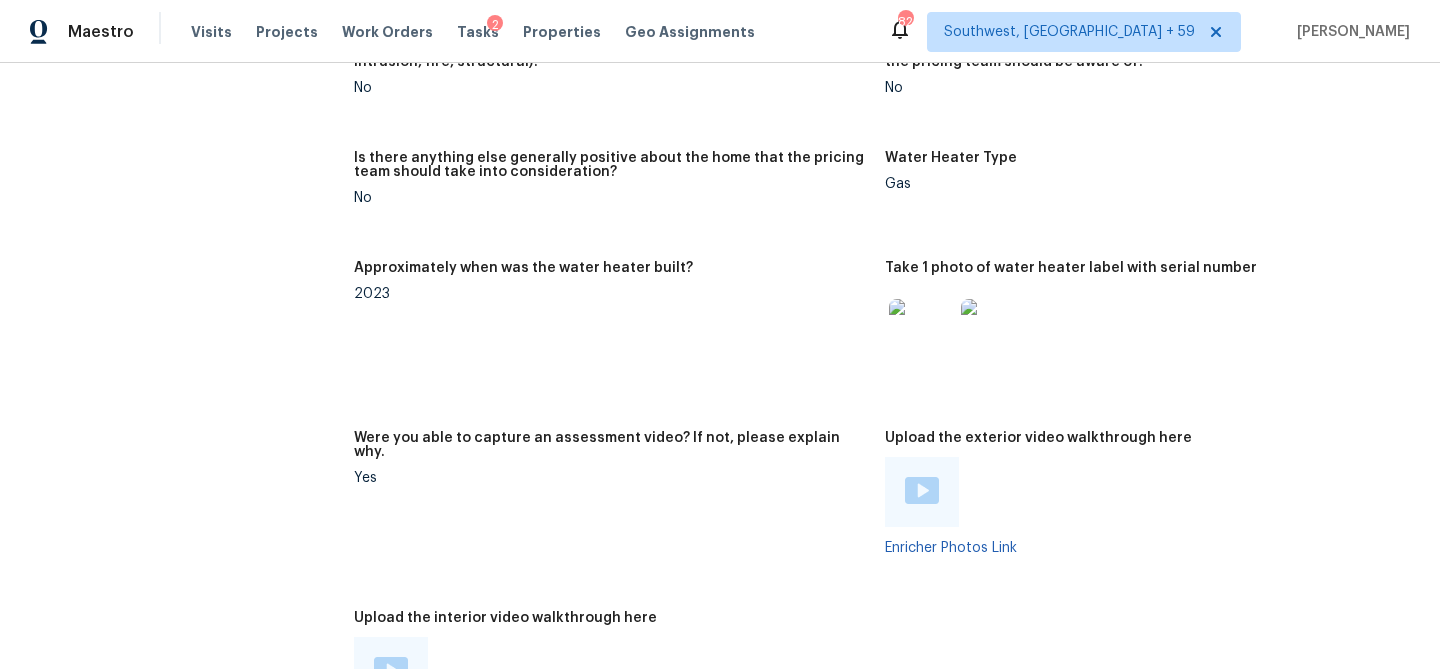 scroll, scrollTop: 5071, scrollLeft: 0, axis: vertical 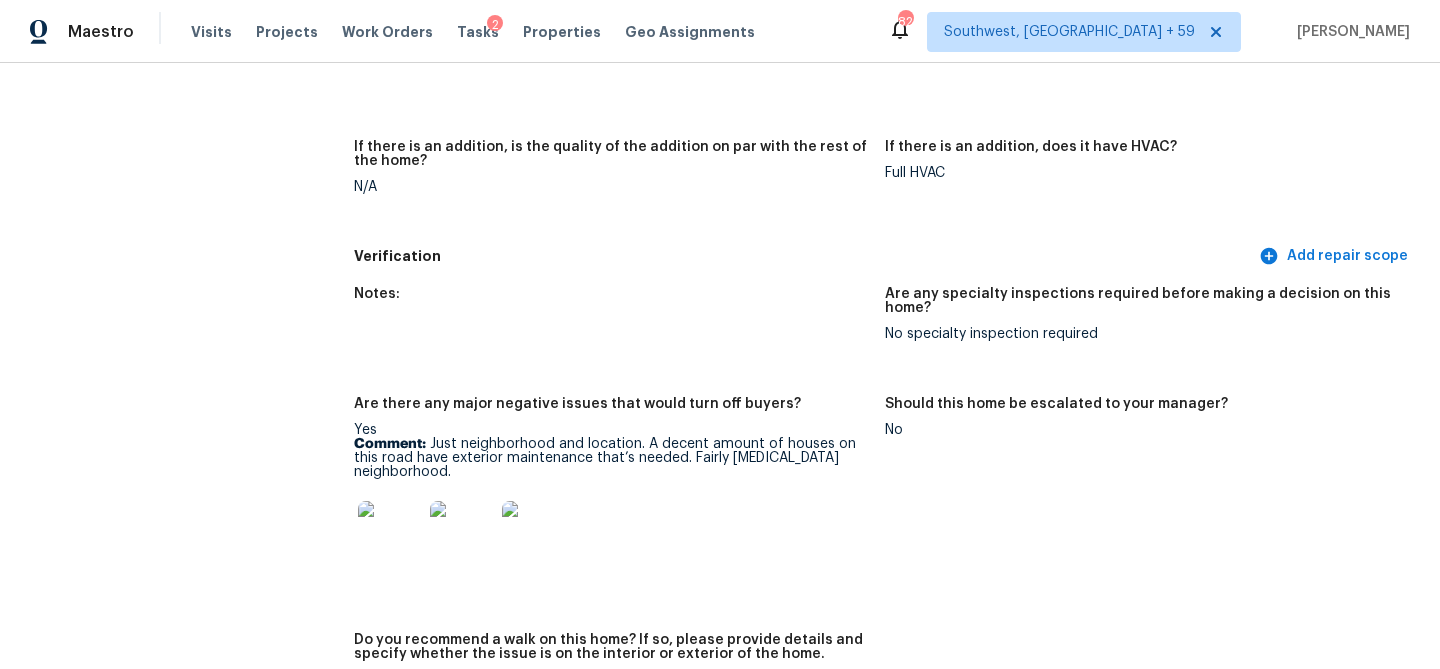 drag, startPoint x: 886, startPoint y: 437, endPoint x: 1020, endPoint y: 437, distance: 134 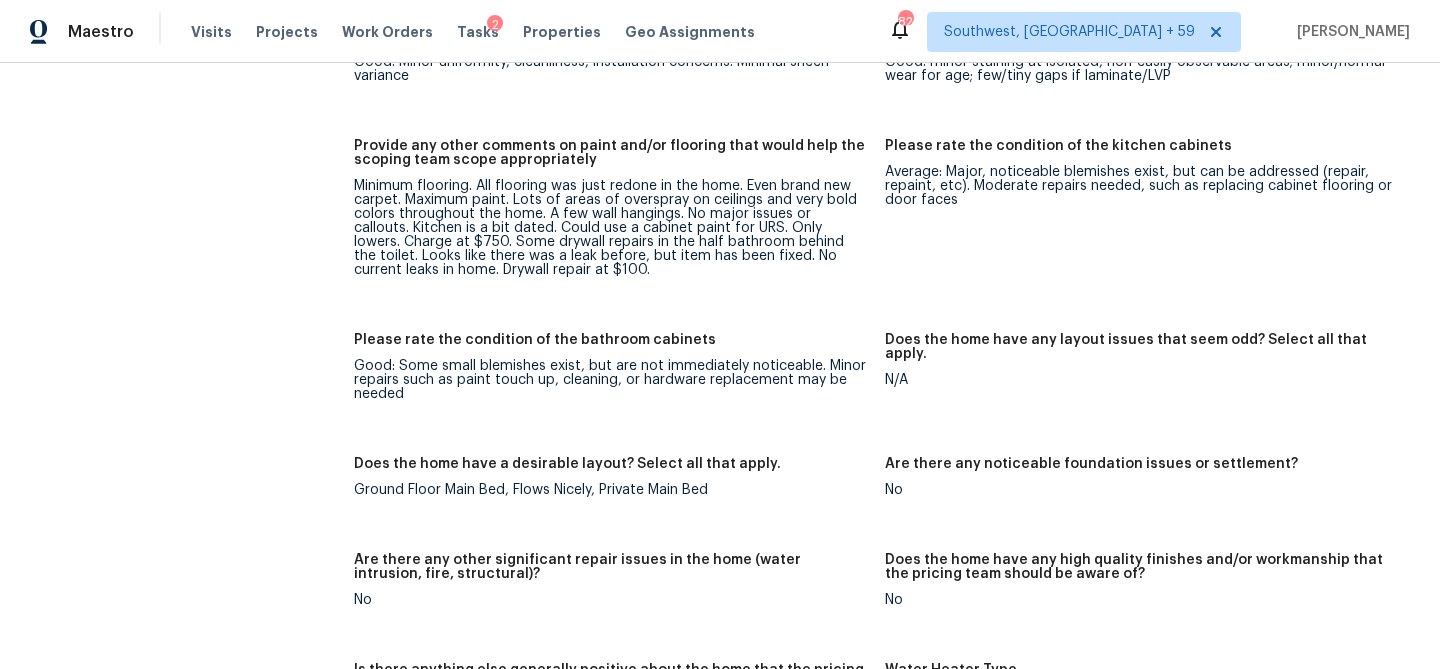 scroll, scrollTop: 3661, scrollLeft: 0, axis: vertical 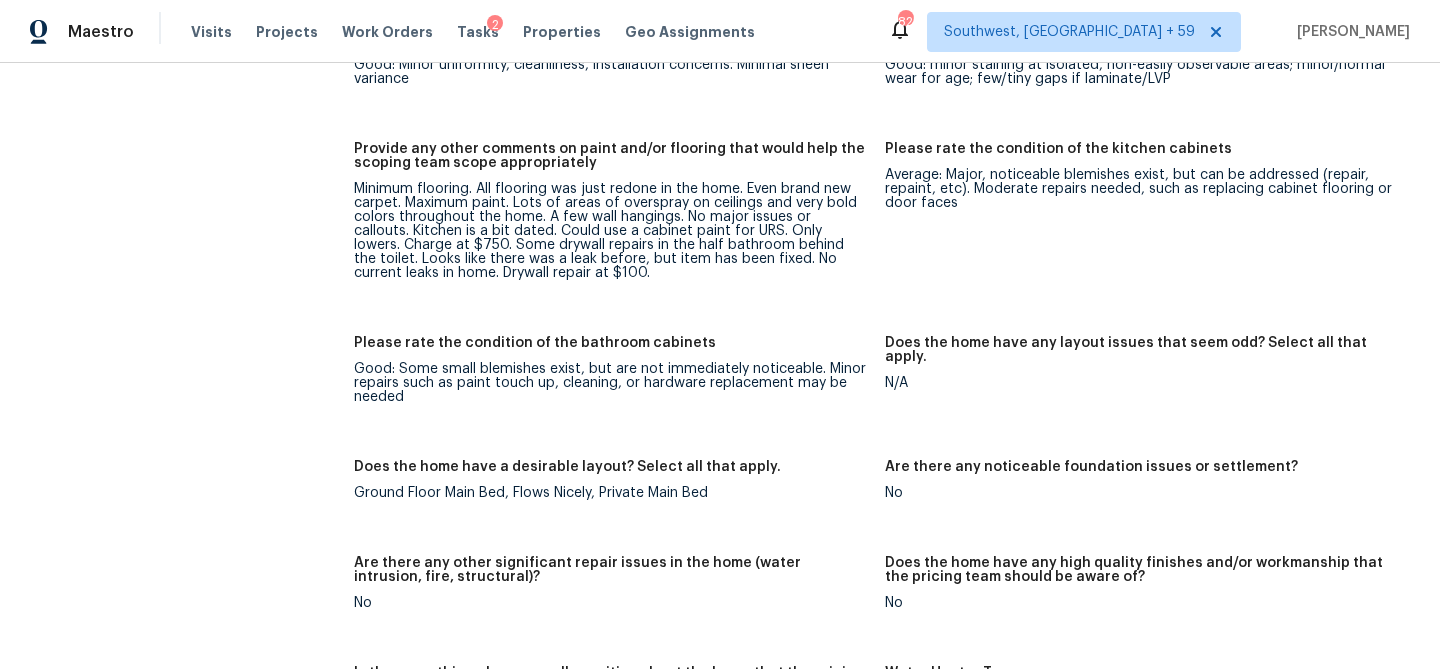 click on "Notes: Single story, brick Ranch. The garage was converted into a bedroom and closet area on the left side of the home. Main area of home has living area connected to the kitchen. The kitchen connects to the bedroom closet area. Off of the living area there is a hallway with one full bath and three bedrooms. One bedroom a little bigger than the other that has access to the half bathroom. The bathroom also connects to the laundry room, which then connects back to the kitchen. The utilities, furnace and water heater are in a closet off of the laundry area at the center of the home. The electrical panel is in the kitchen. Home still has a built-in whole home fan system. Living Room Photos Kitchen Photos  +1 Main Bedroom Photos Bathroom Photos  +5 Add optional photos here  +8 Were you able to access the interior of the home and conduct a walkthrough? Yes Does the home have a basement? No basement What percentage of the basement is finished? Is there HVAC present in the basement? N/A N/A No No No No Gas 2023 Yes" at bounding box center [885, 280] 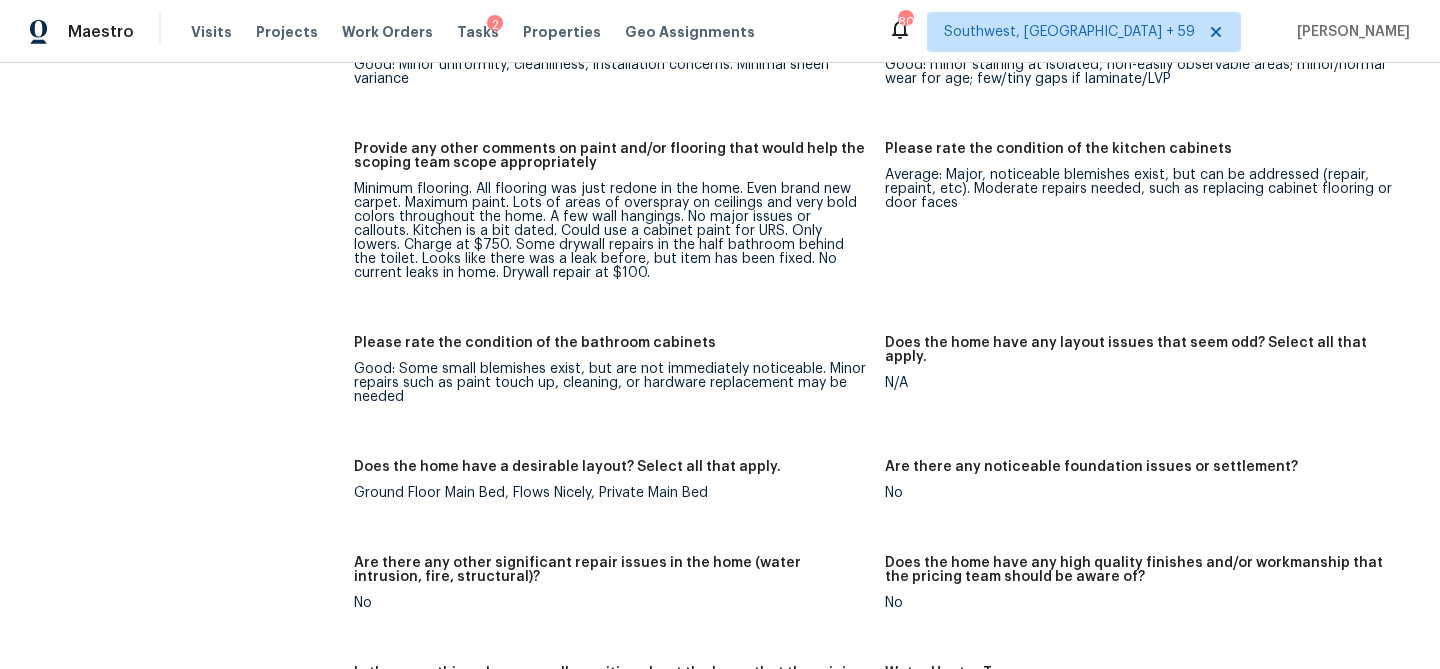 scroll, scrollTop: 4160, scrollLeft: 0, axis: vertical 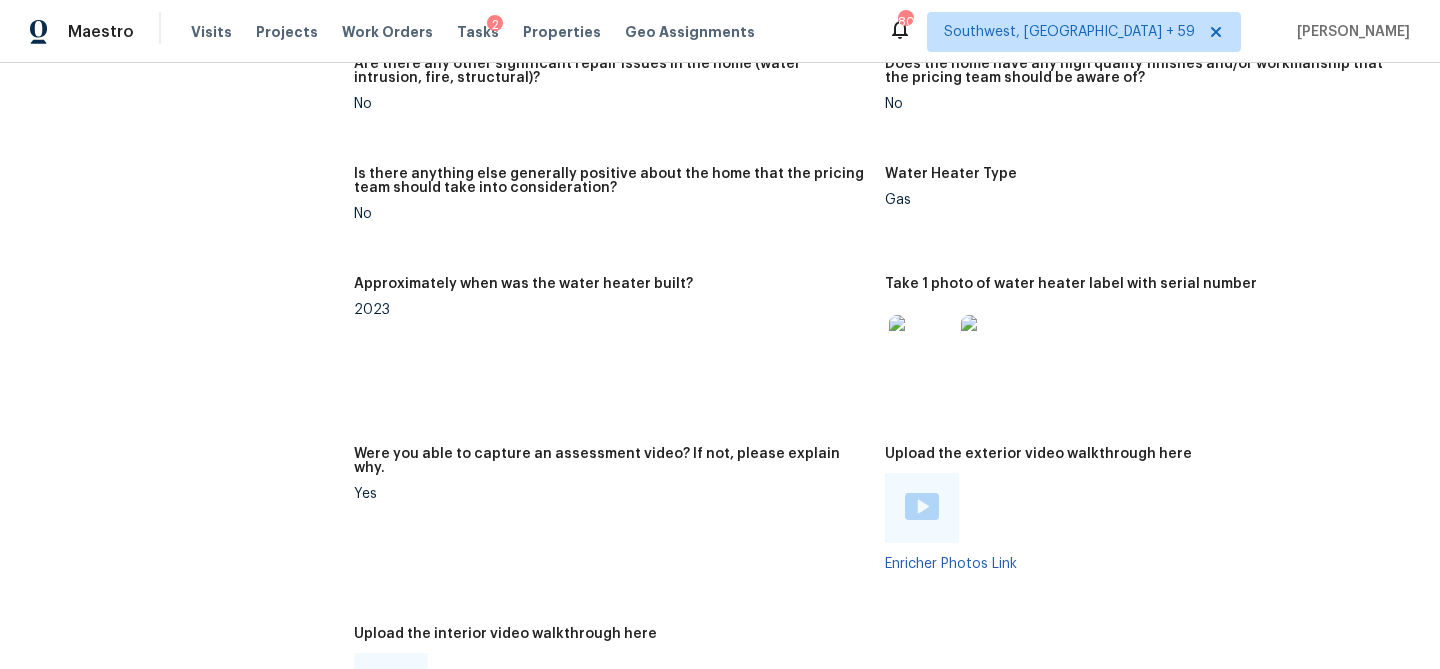 click on "Please rate the condition of the bathroom cabinets" at bounding box center (611, -150) 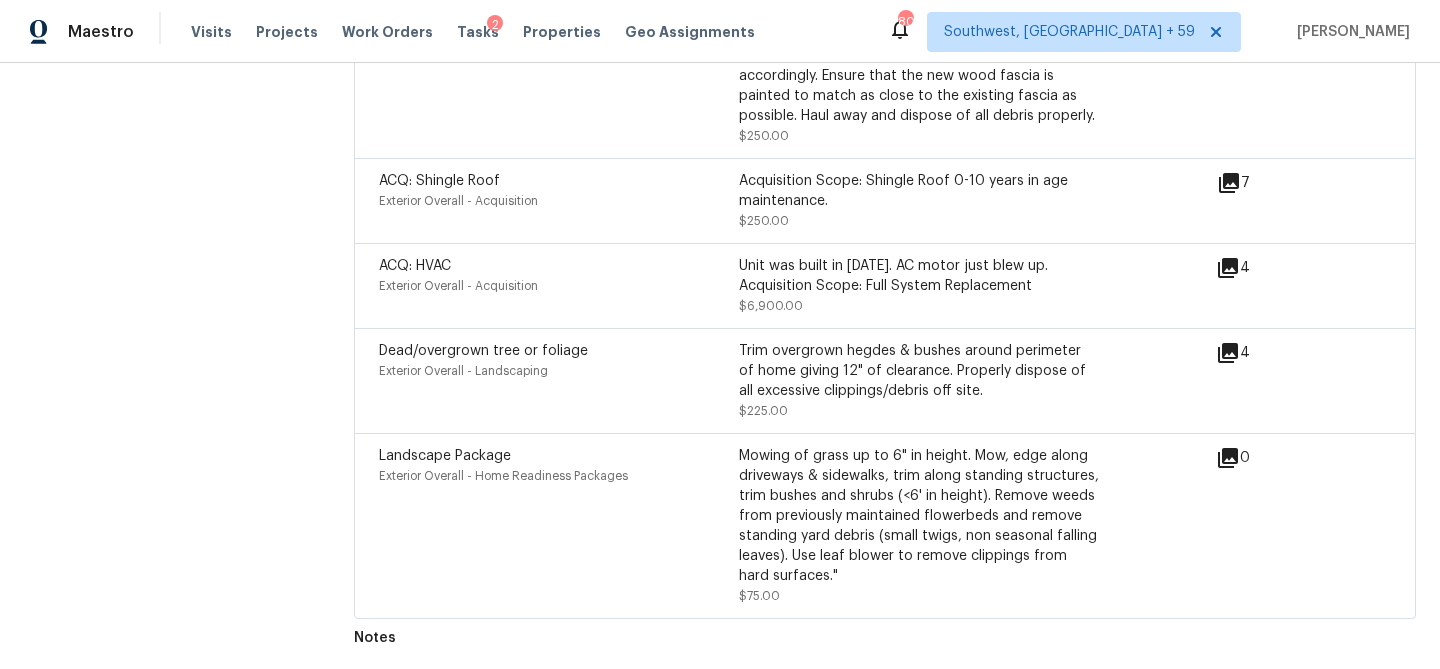 scroll, scrollTop: 3935, scrollLeft: 0, axis: vertical 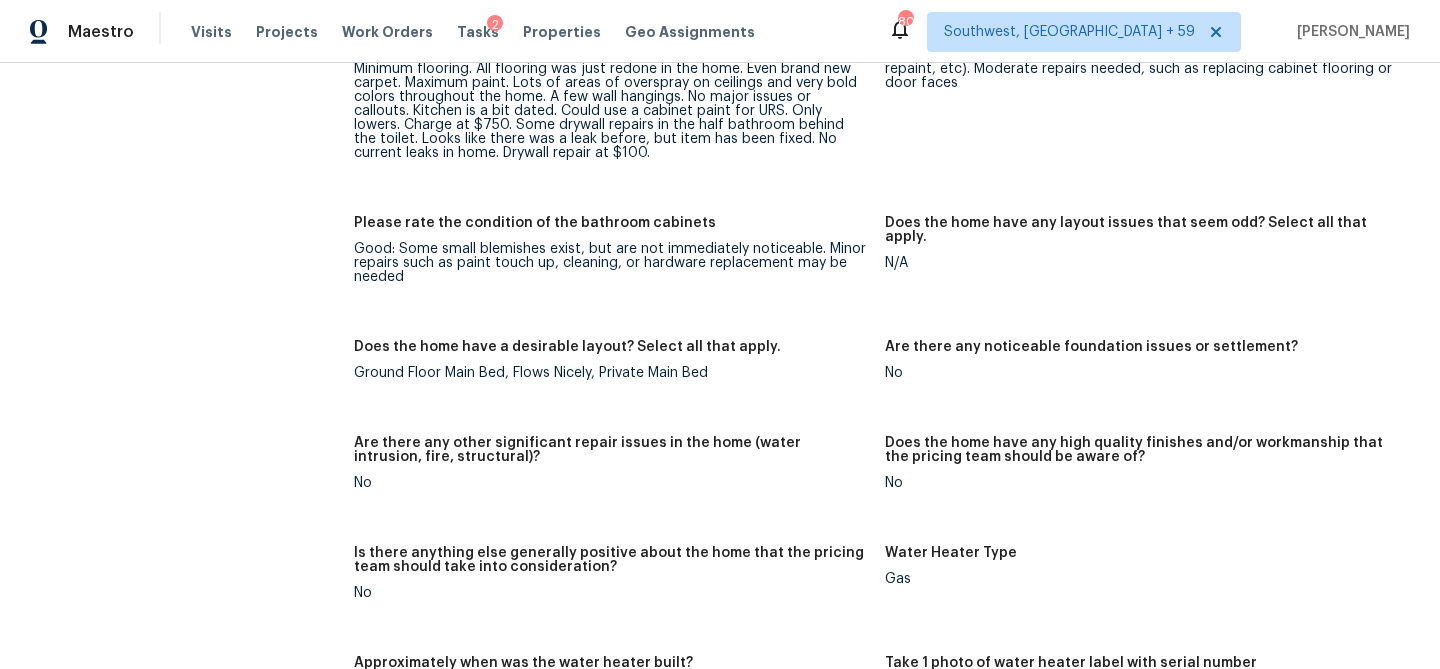 click on "Notes: Single story, brick Ranch. The garage was converted into a bedroom and closet area on the left side of the home. Main area of home has living area connected to the kitchen. The kitchen connects to the bedroom closet area. Off of the living area there is a hallway with one full bath and three bedrooms. One bedroom a little bigger than the other that has access to the half bathroom. The bathroom also connects to the laundry room, which then connects back to the kitchen. The utilities, furnace and water heater are in a closet off of the laundry area at the center of the home. The electrical panel is in the kitchen. Home still has a built-in whole home fan system. Living Room Photos Kitchen Photos  +1 Main Bedroom Photos Bathroom Photos  +5 Add optional photos here  +8 Were you able to access the interior of the home and conduct a walkthrough? Yes Does the home have a basement? No basement What percentage of the basement is finished? Is there HVAC present in the basement? N/A N/A No No No No Gas 2023 Yes" at bounding box center [885, 160] 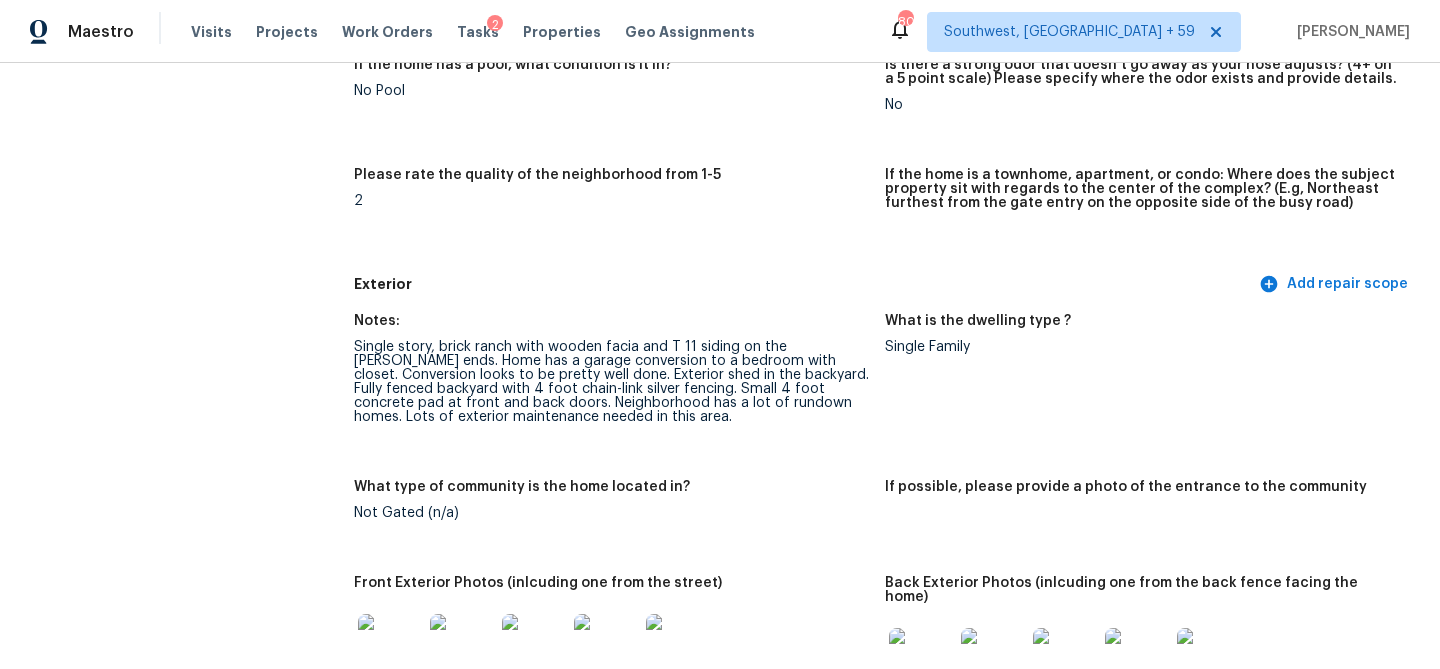 scroll, scrollTop: 0, scrollLeft: 0, axis: both 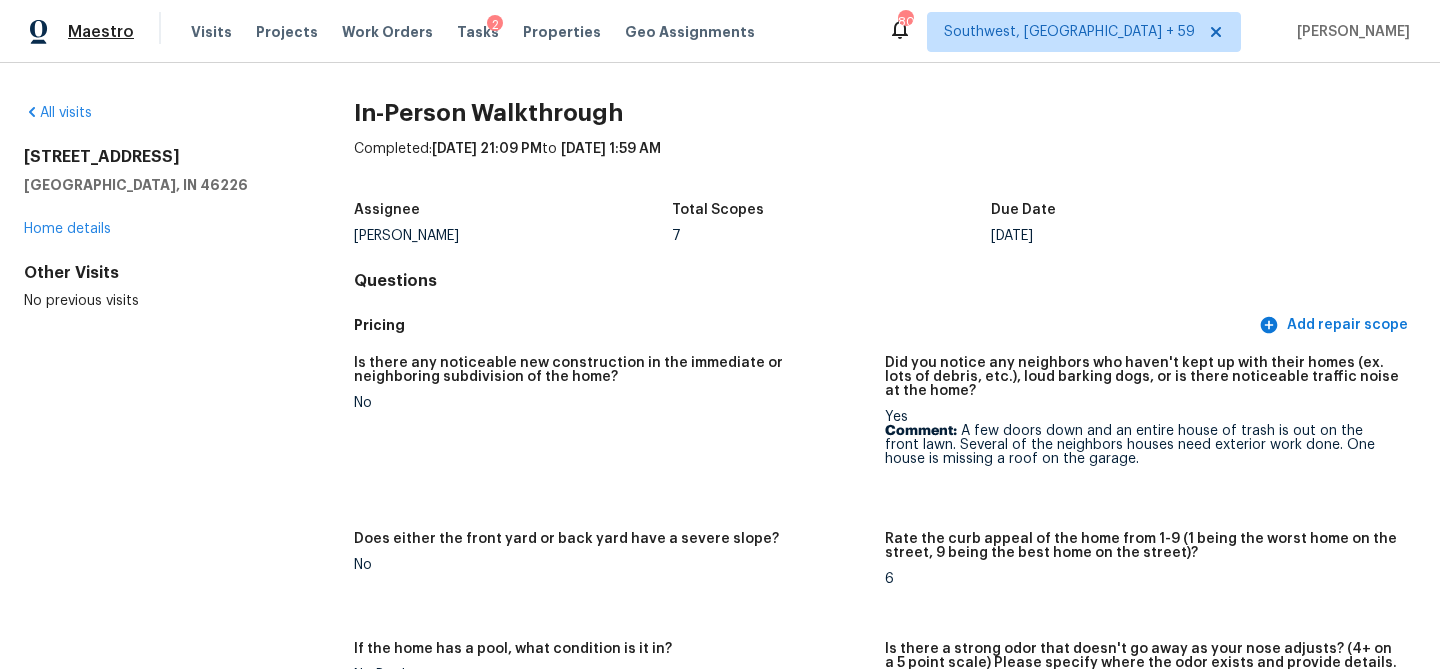 click on "Maestro" at bounding box center (101, 32) 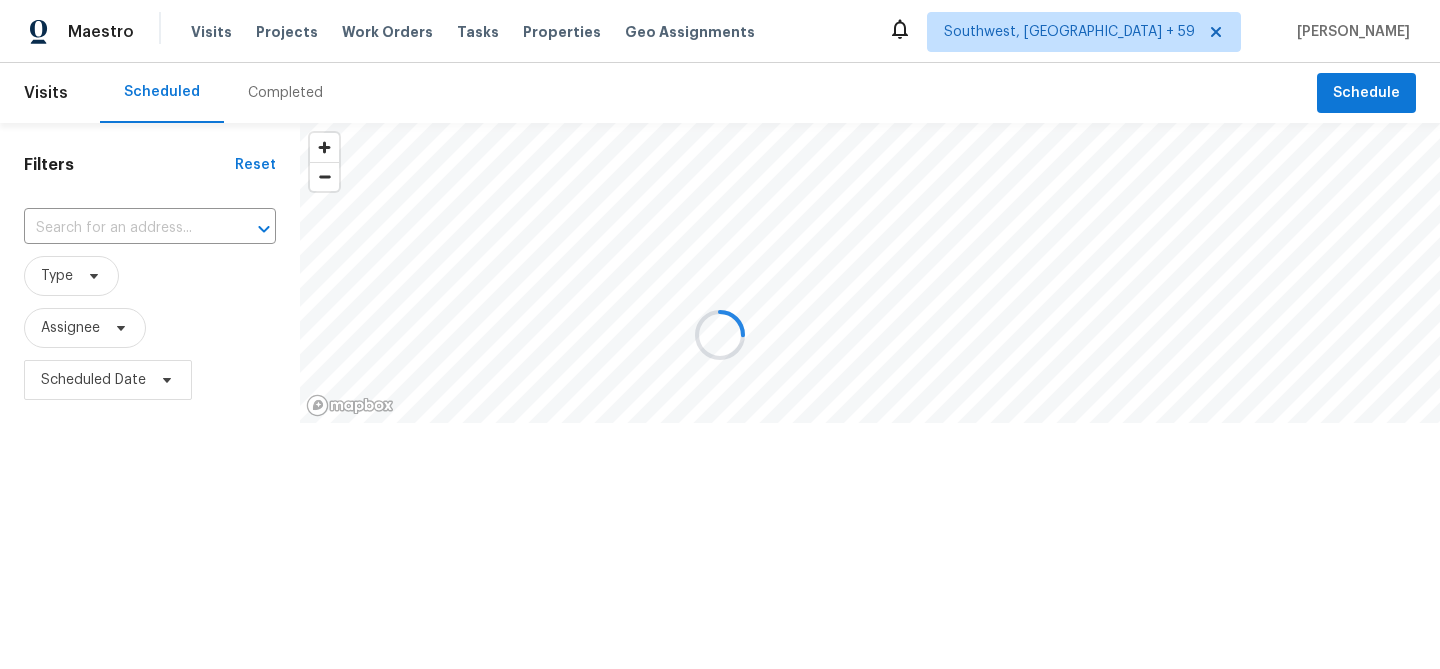 scroll, scrollTop: 0, scrollLeft: 0, axis: both 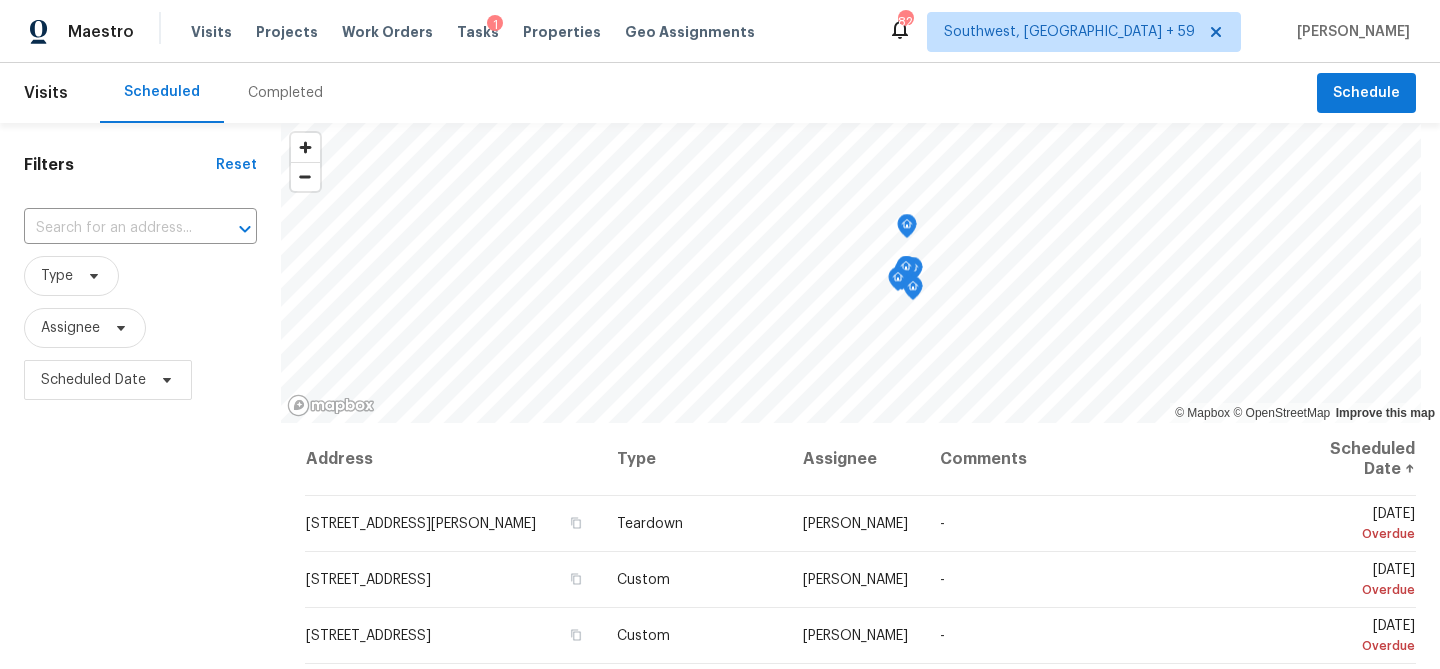 click on "Completed" at bounding box center (285, 93) 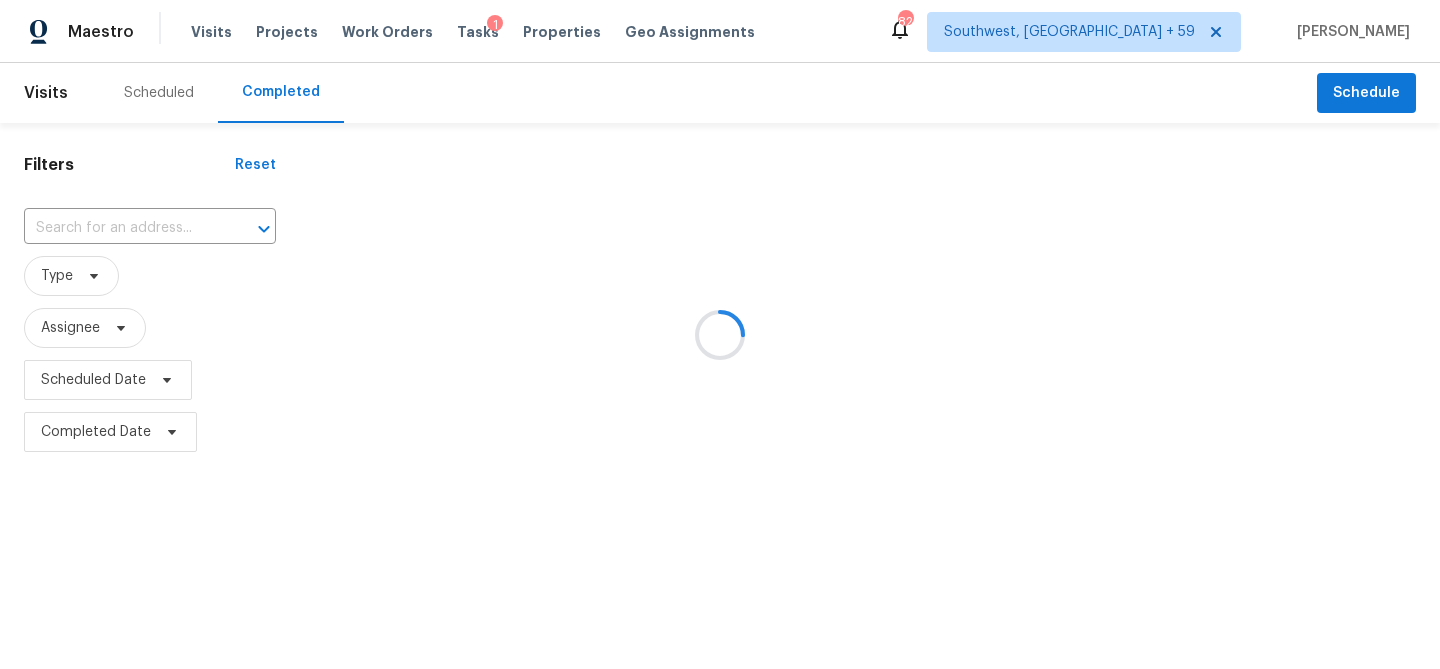 click at bounding box center (720, 334) 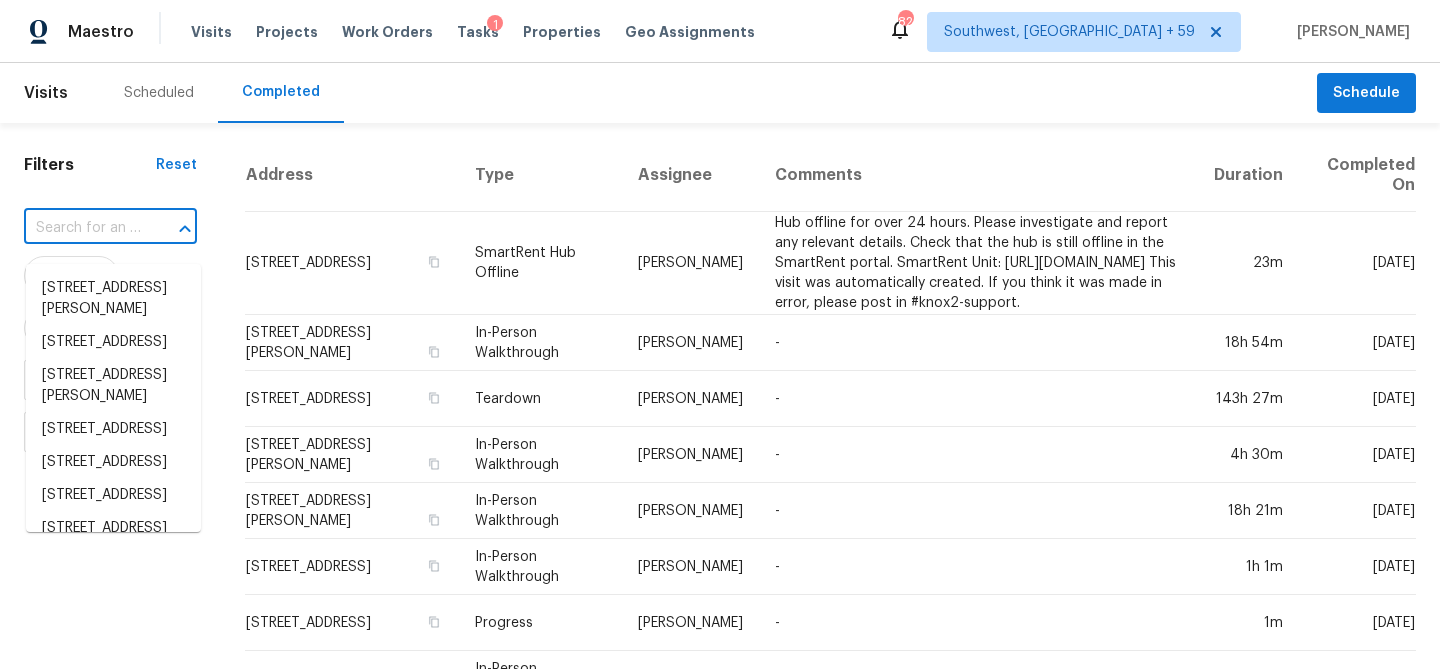 click at bounding box center [82, 228] 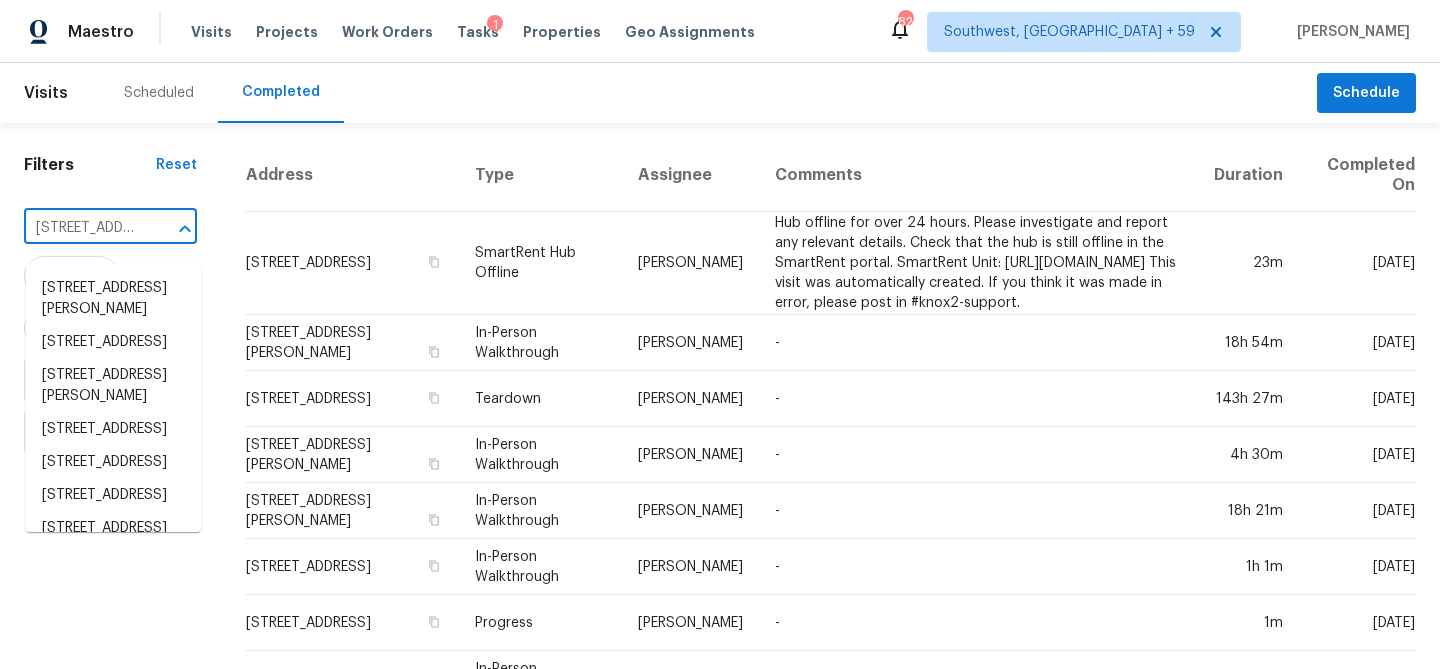 scroll, scrollTop: 0, scrollLeft: 123, axis: horizontal 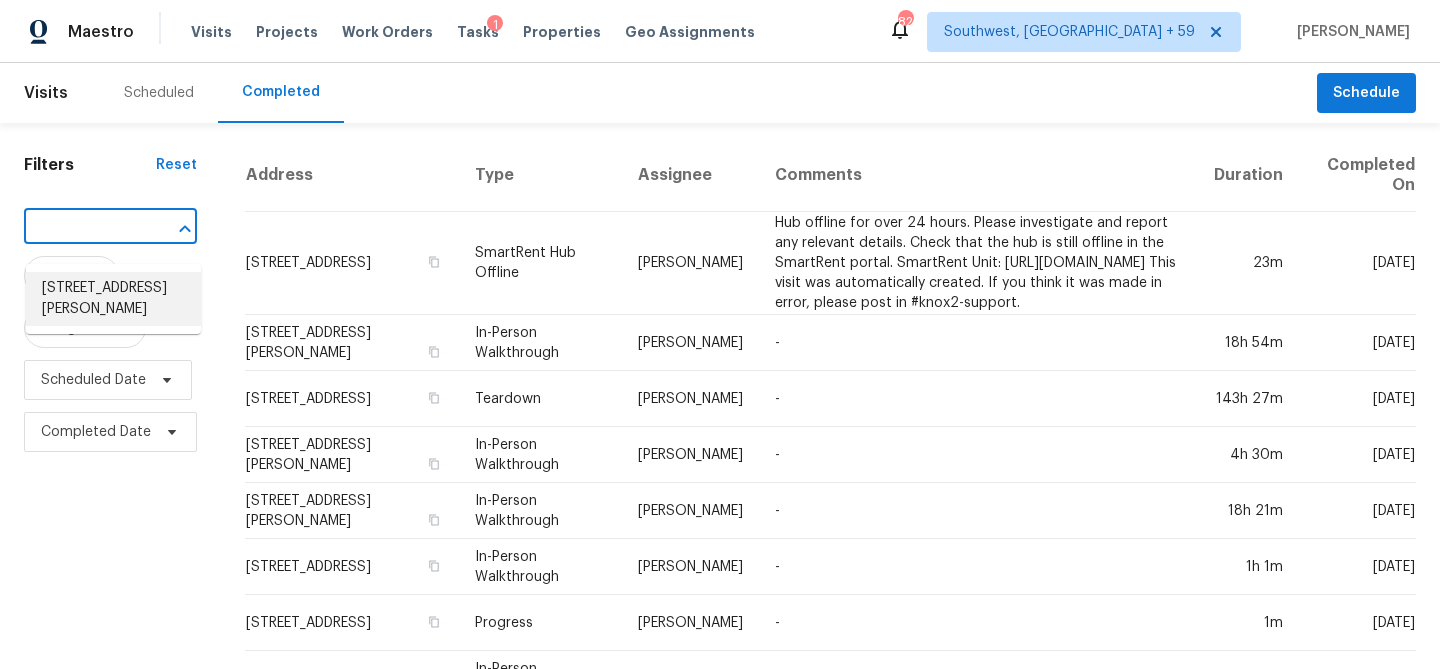click on "2744 Lisa Dr, Jonesboro, GA 30236" at bounding box center [113, 299] 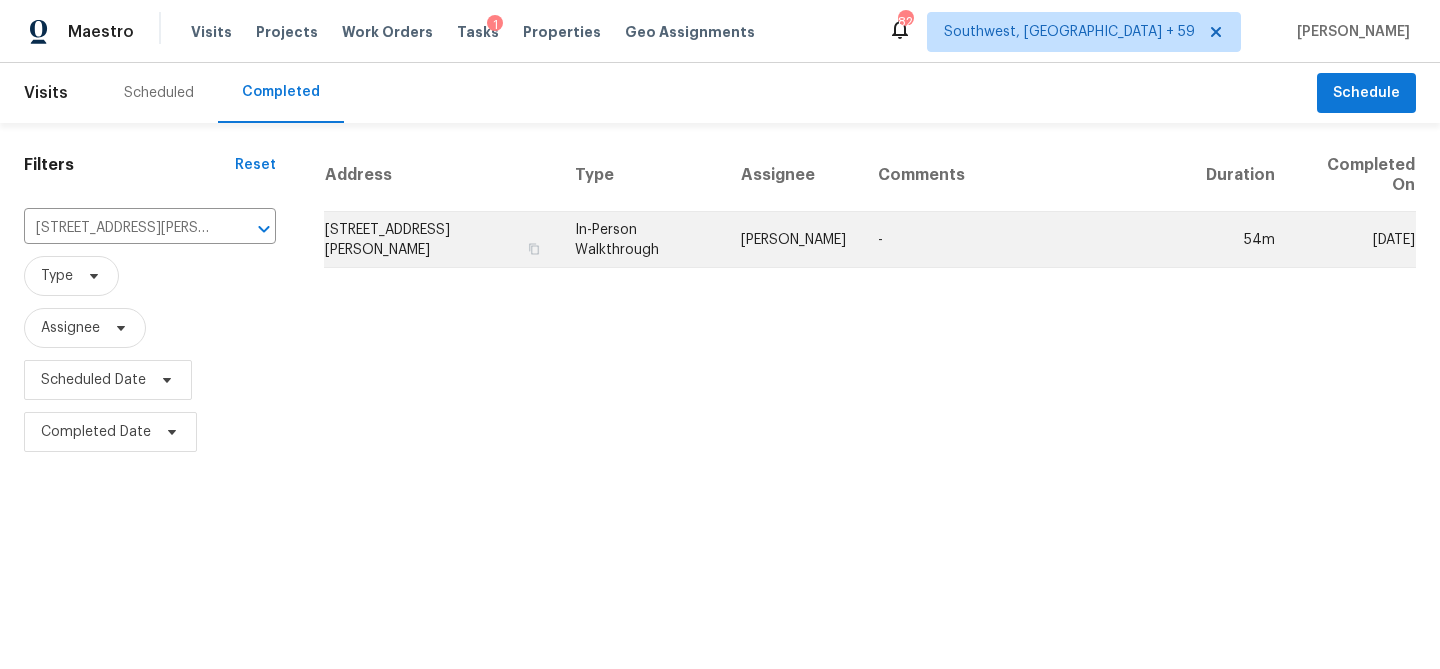 click on "In-Person Walkthrough" at bounding box center (642, 240) 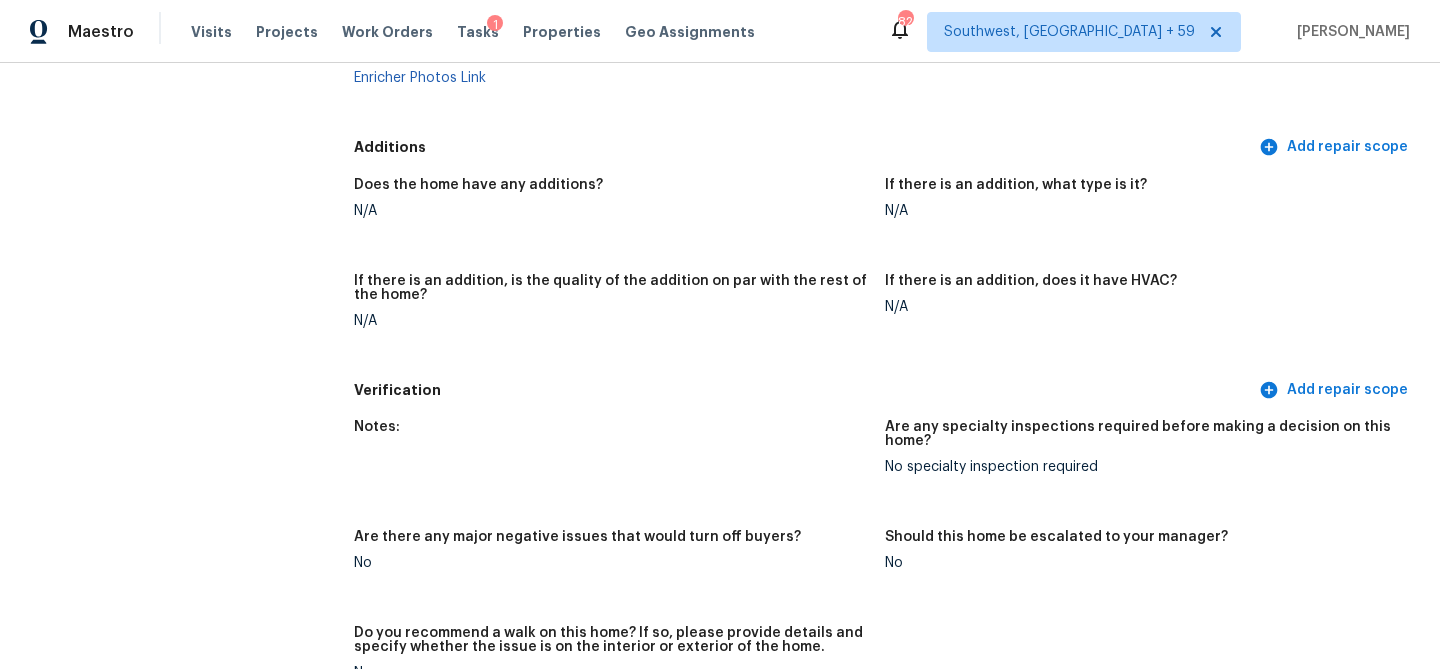 scroll, scrollTop: 4469, scrollLeft: 0, axis: vertical 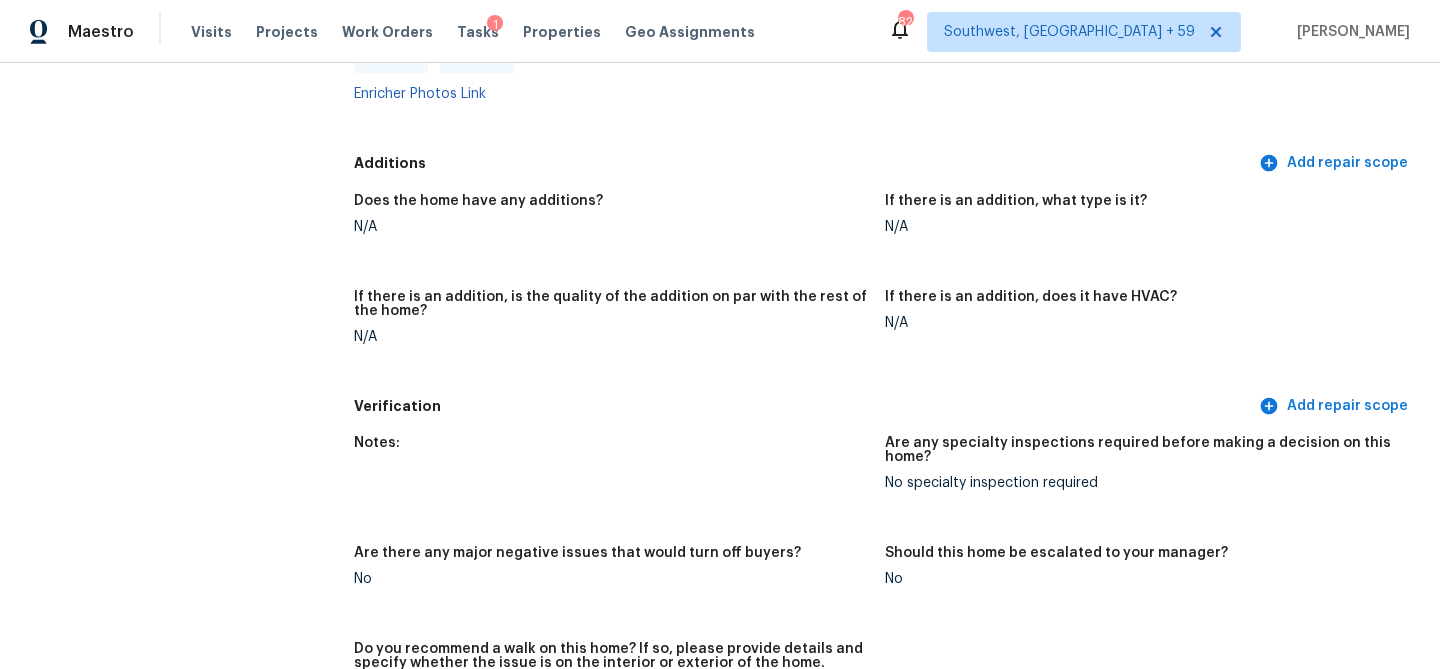 click at bounding box center (391, 38) 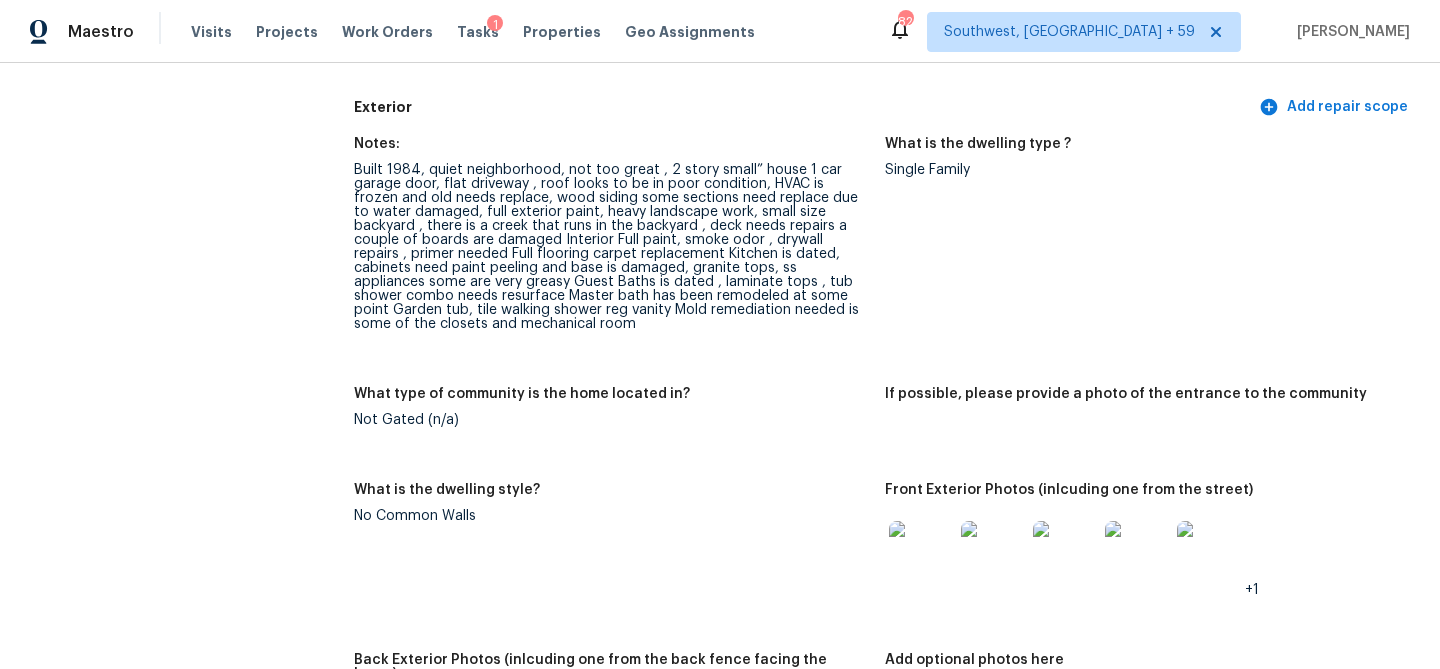 scroll, scrollTop: 3478, scrollLeft: 0, axis: vertical 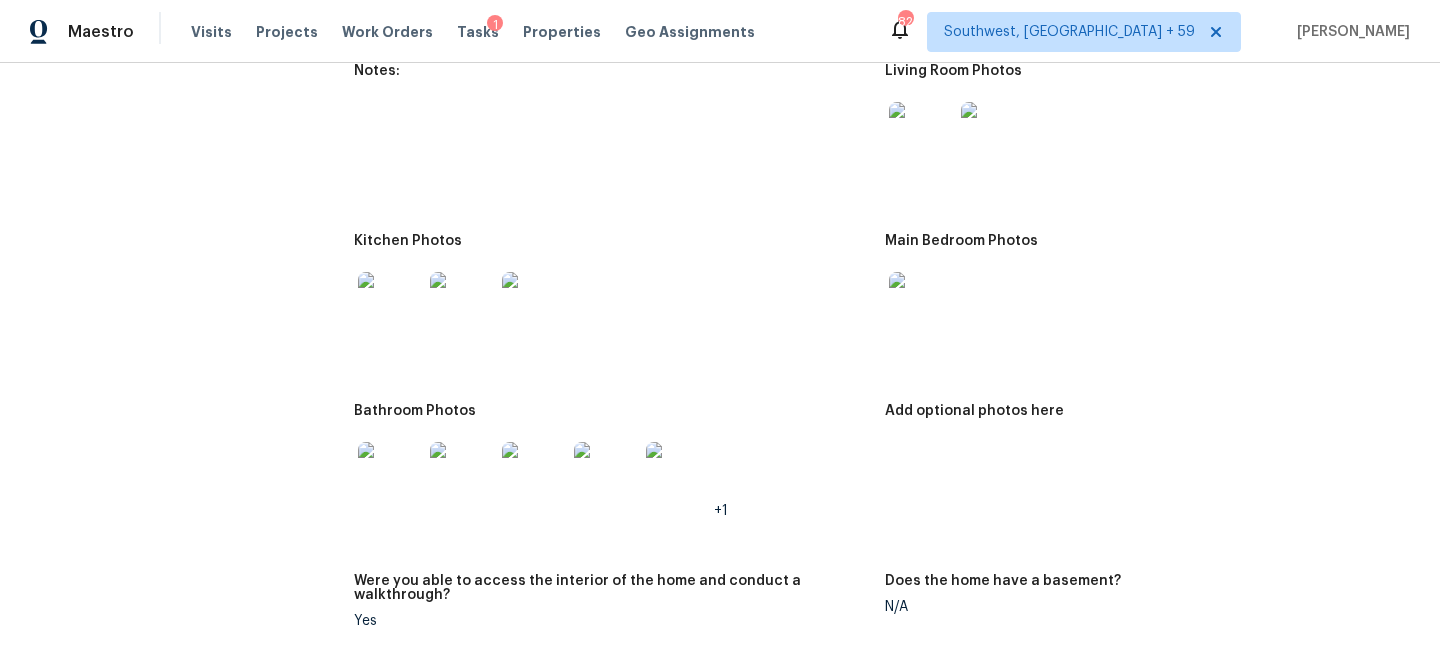 click at bounding box center (921, 134) 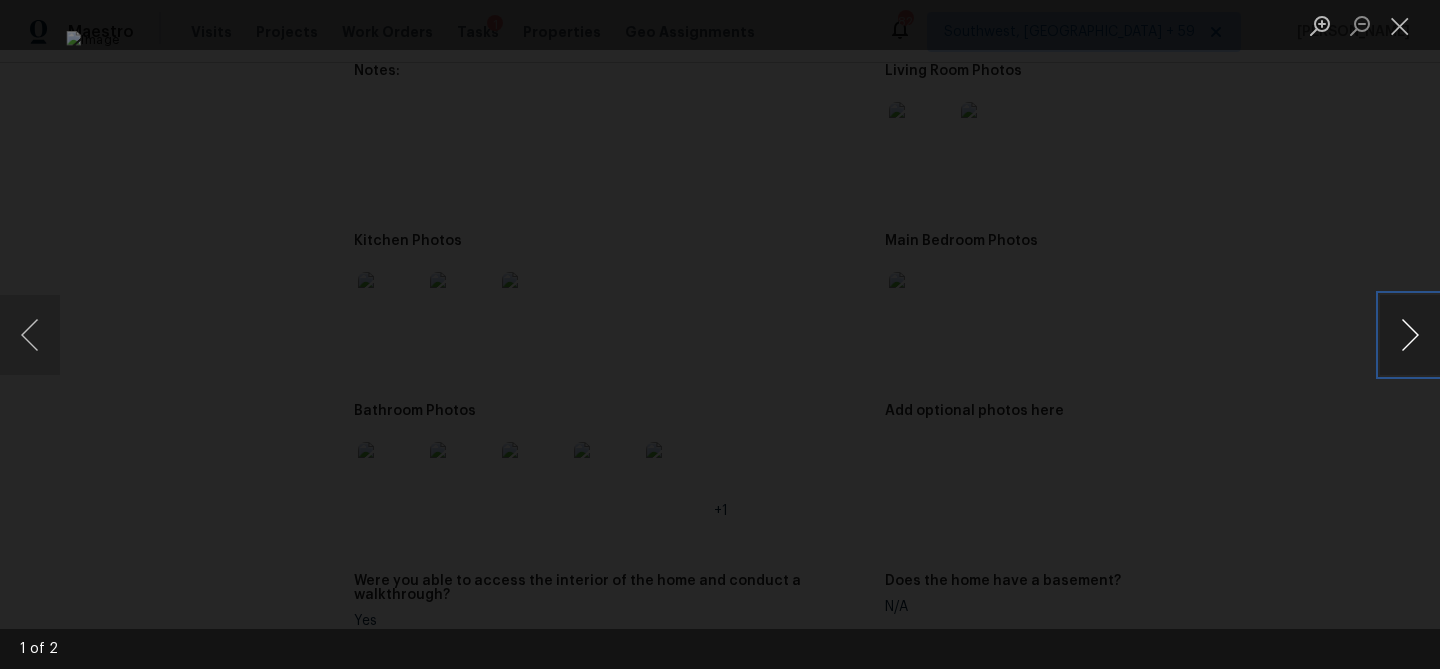 click at bounding box center [1410, 335] 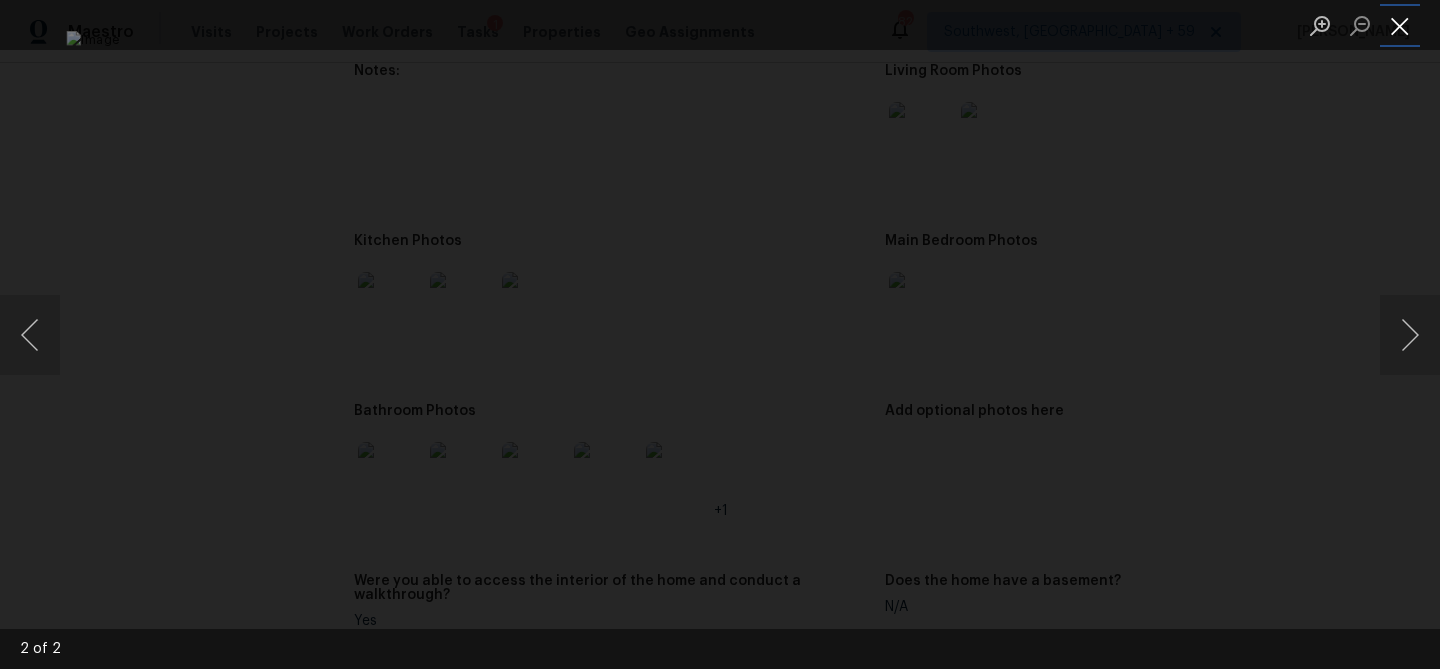 click at bounding box center [1400, 25] 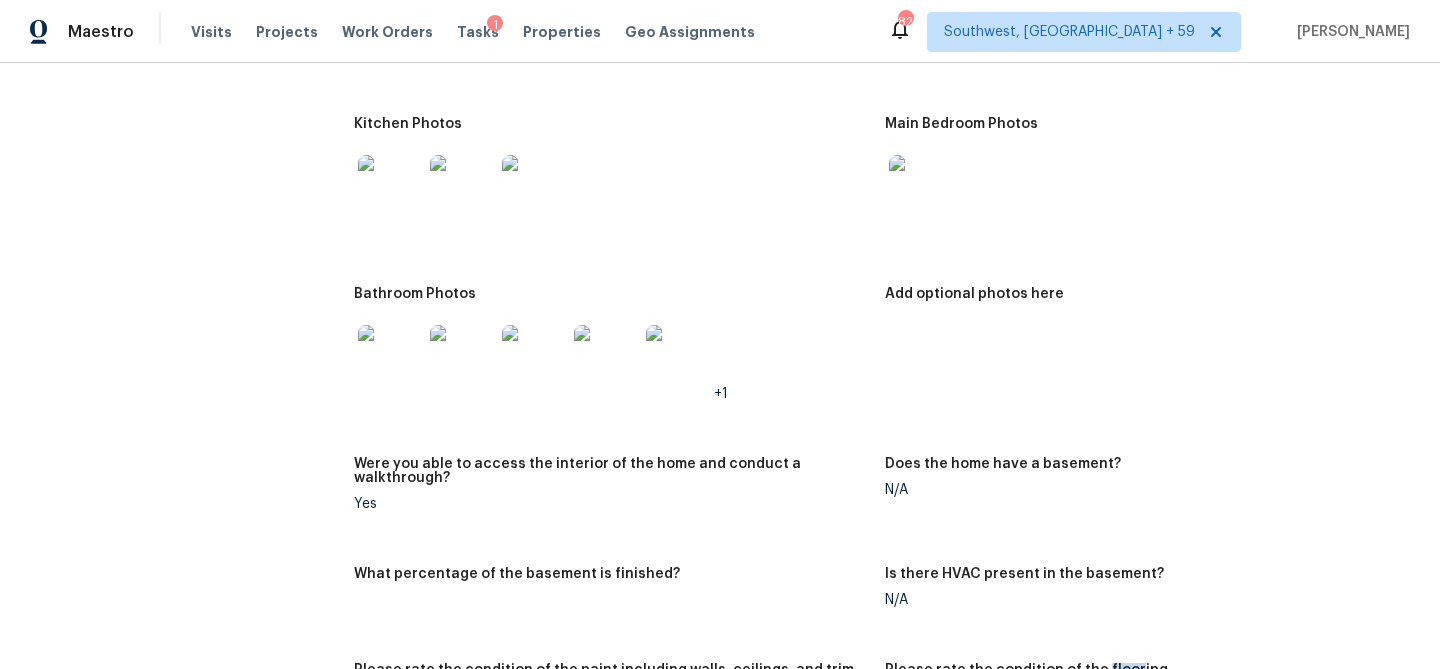 scroll, scrollTop: 2854, scrollLeft: 0, axis: vertical 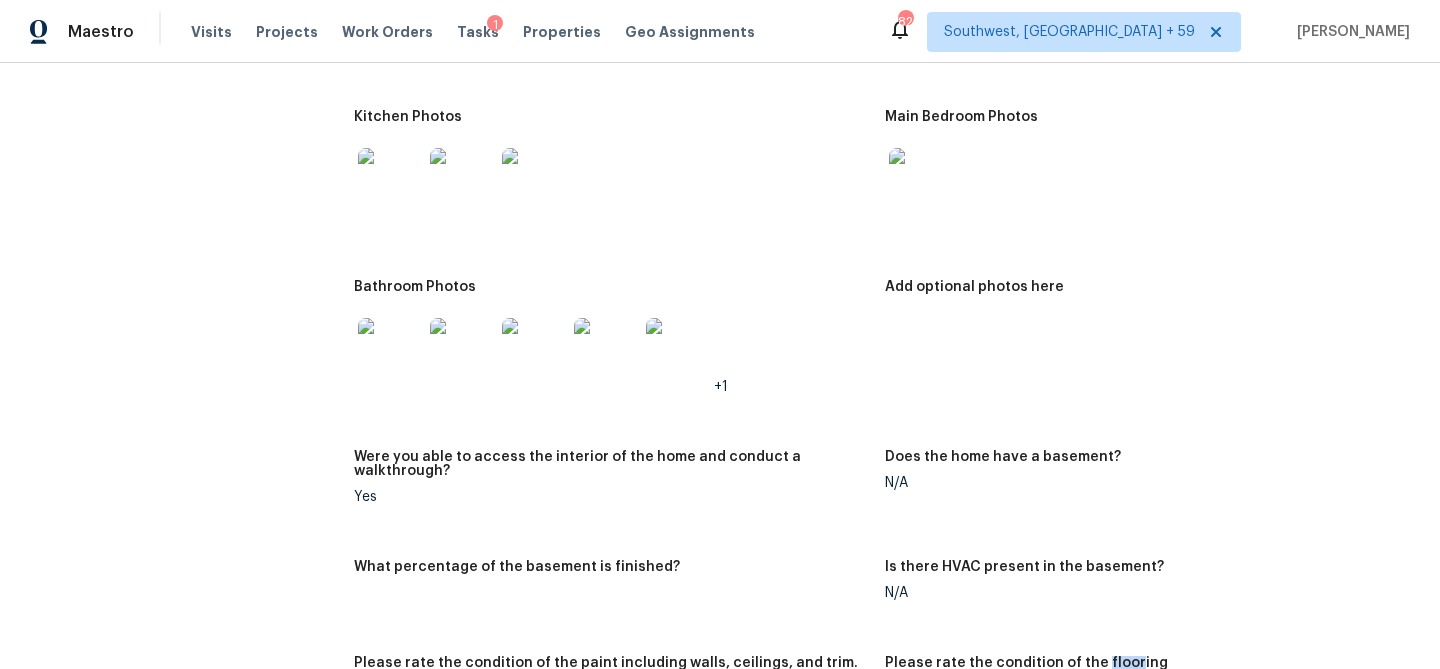 click at bounding box center (921, 180) 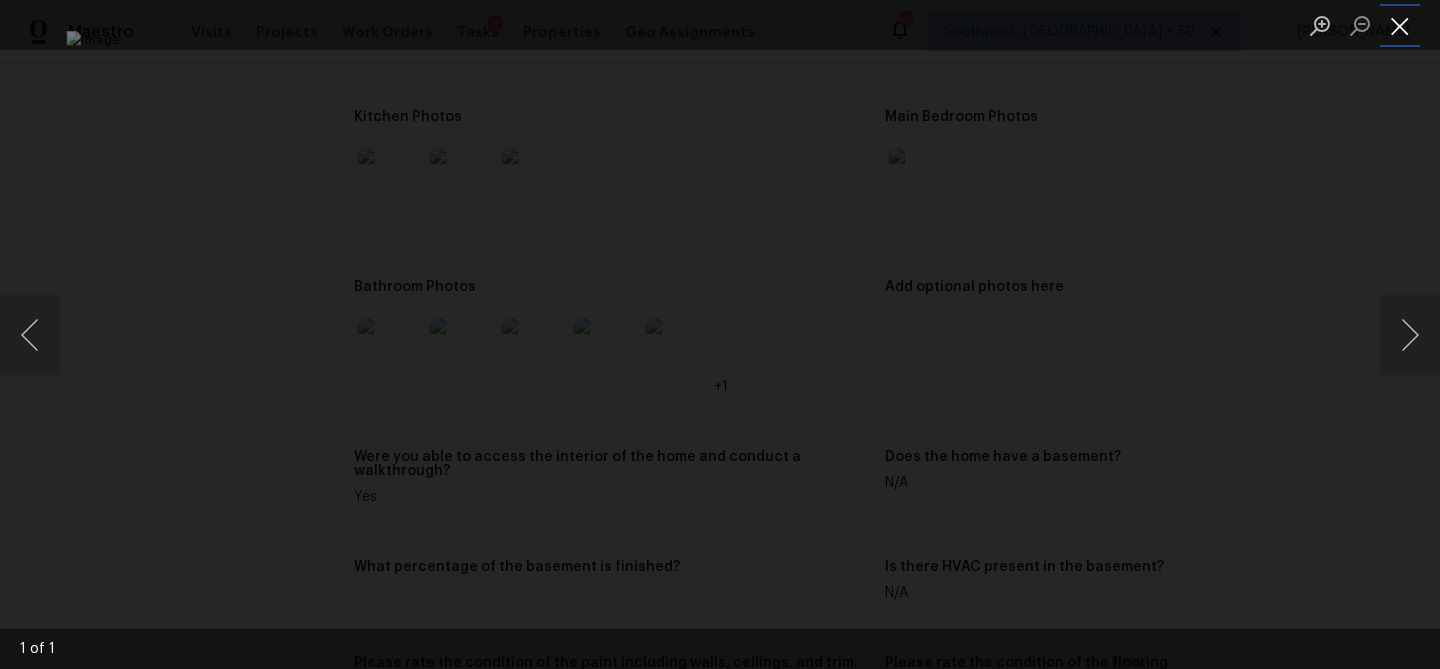 click at bounding box center (1400, 25) 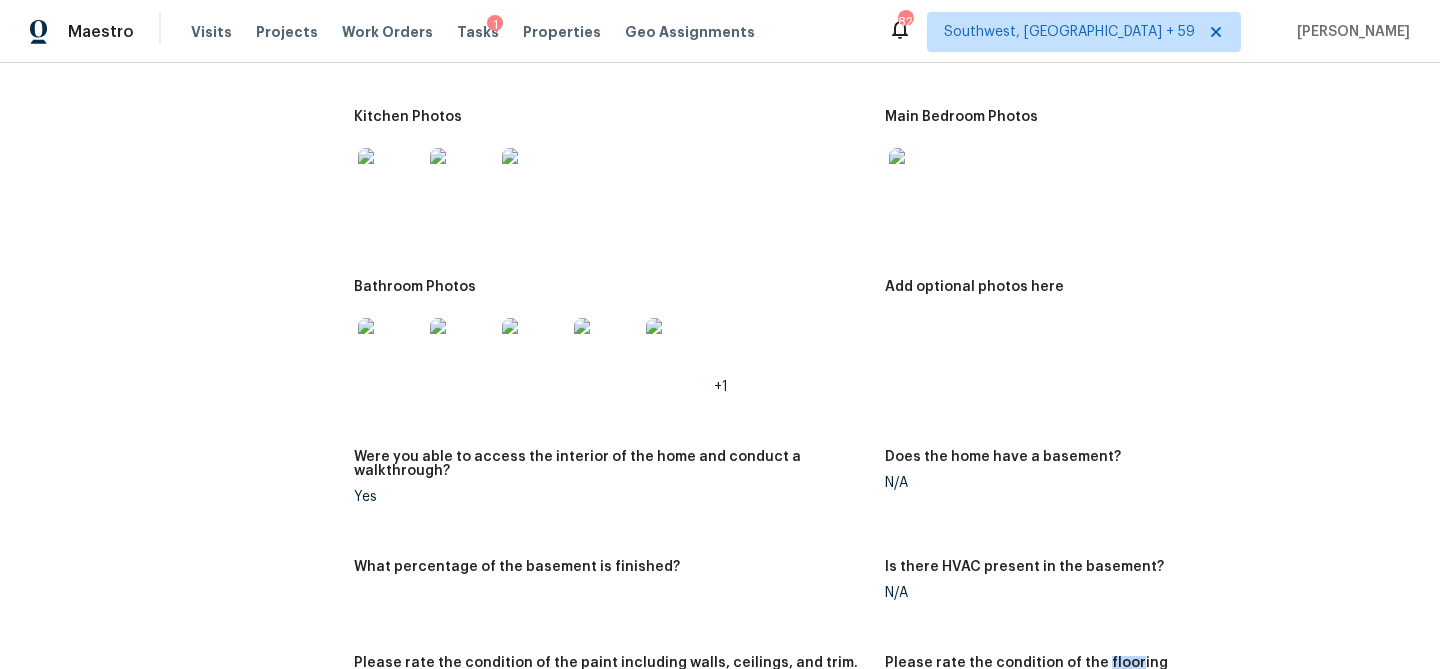 click at bounding box center (390, 180) 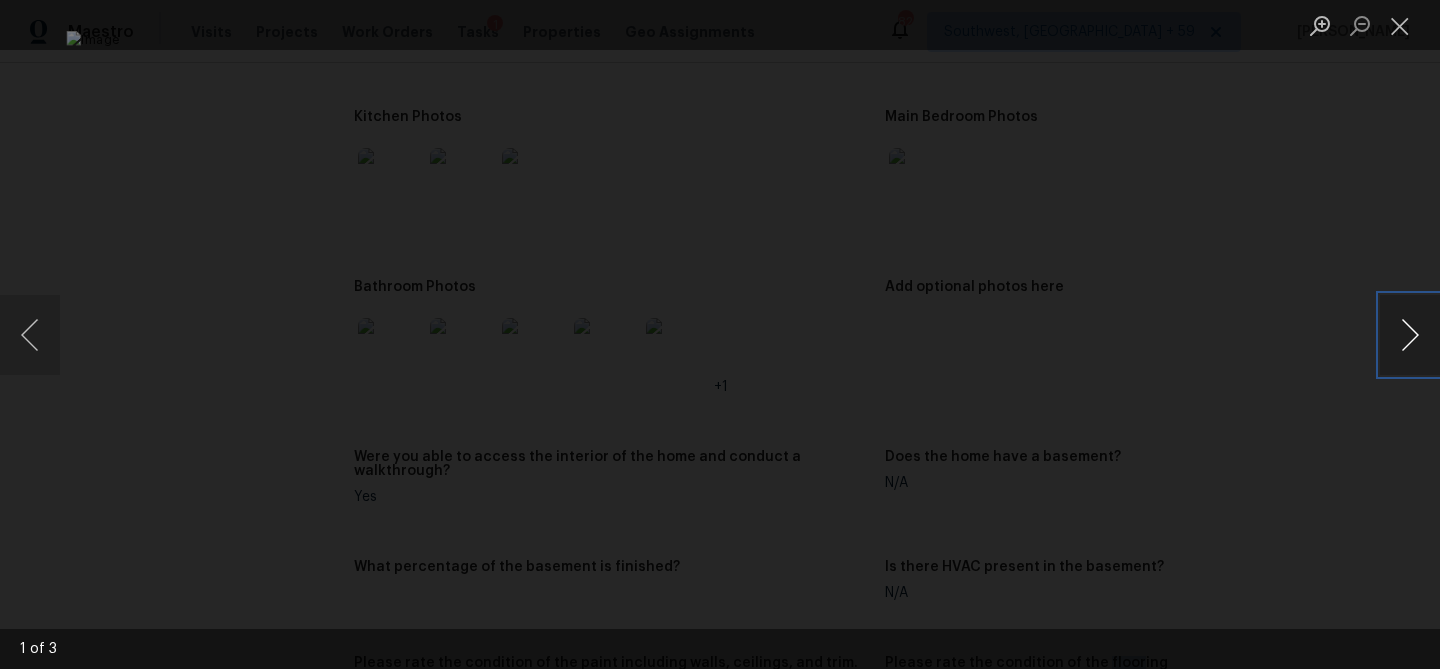 click at bounding box center [1410, 335] 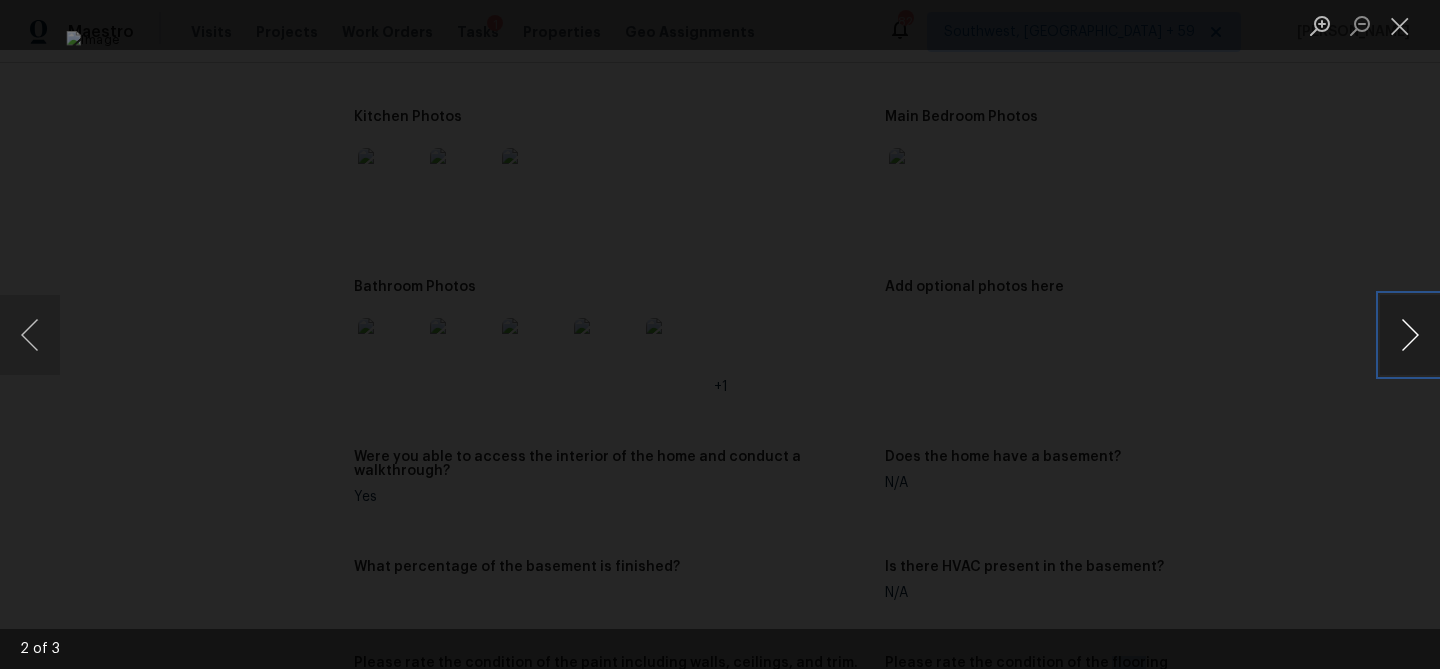 click at bounding box center (1410, 335) 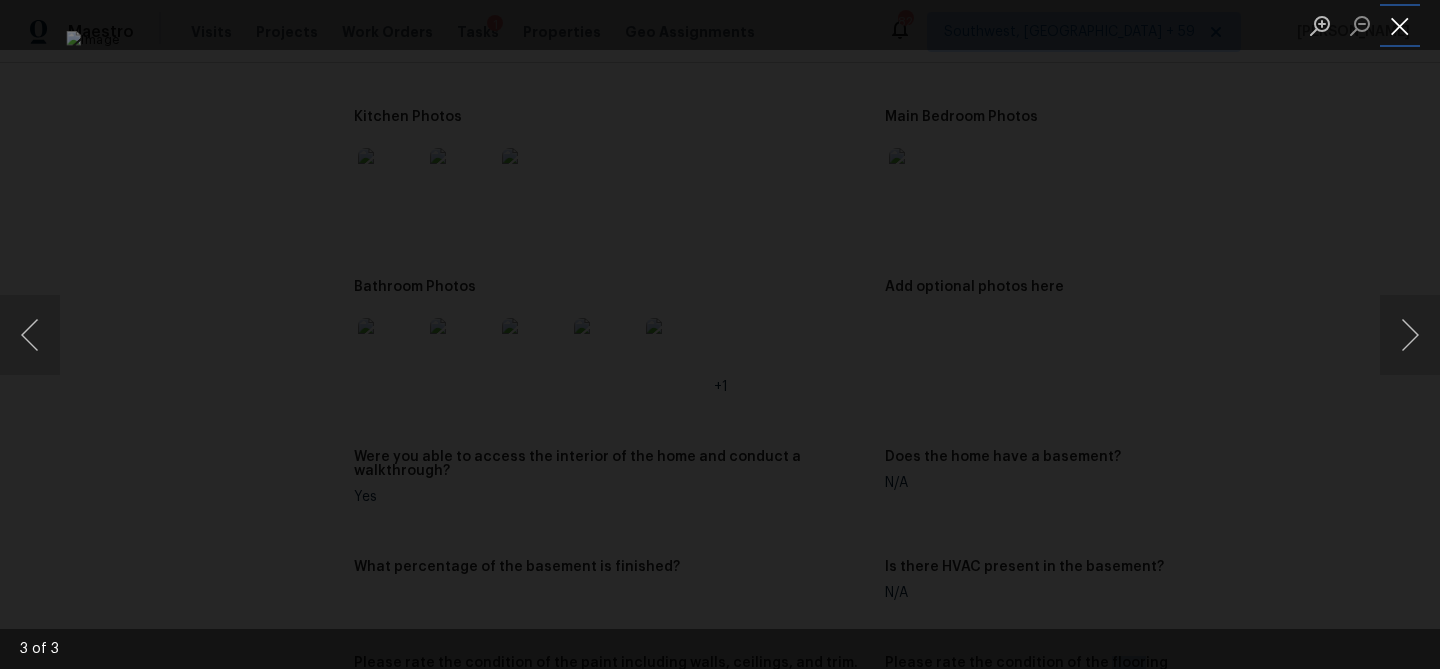 click at bounding box center (1400, 25) 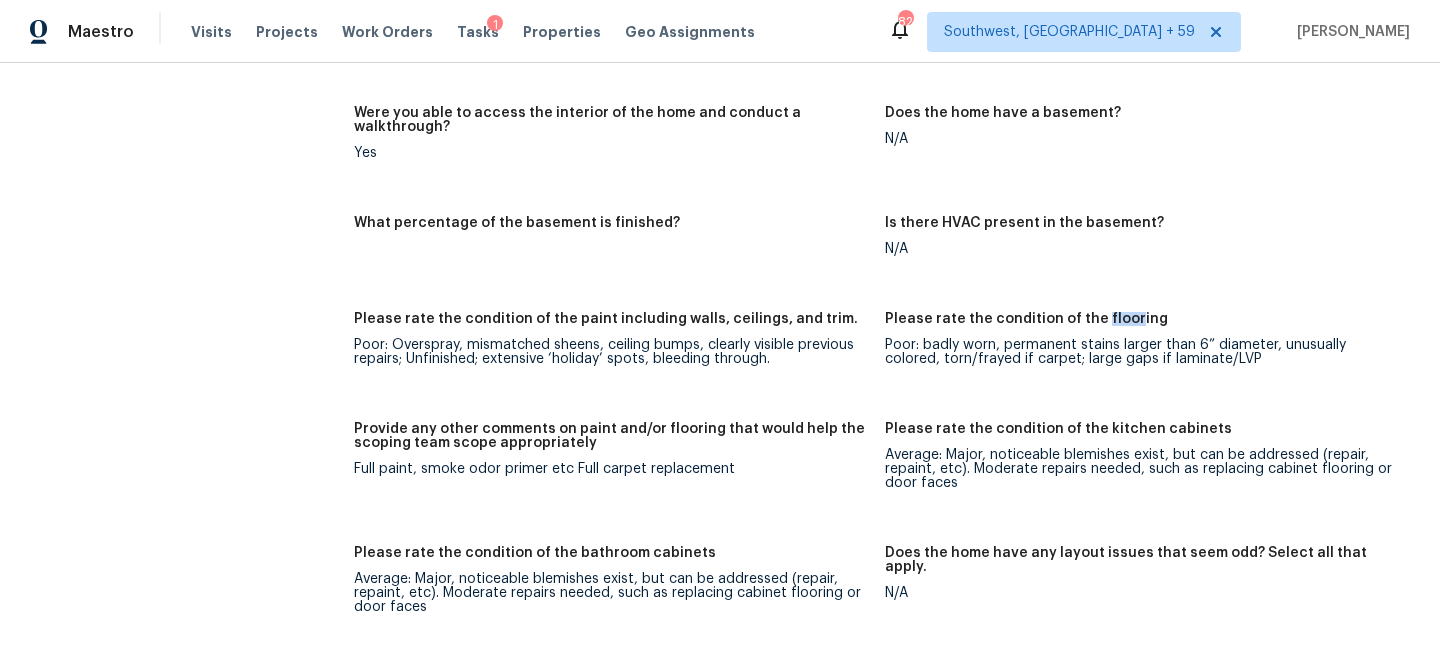scroll, scrollTop: 3237, scrollLeft: 0, axis: vertical 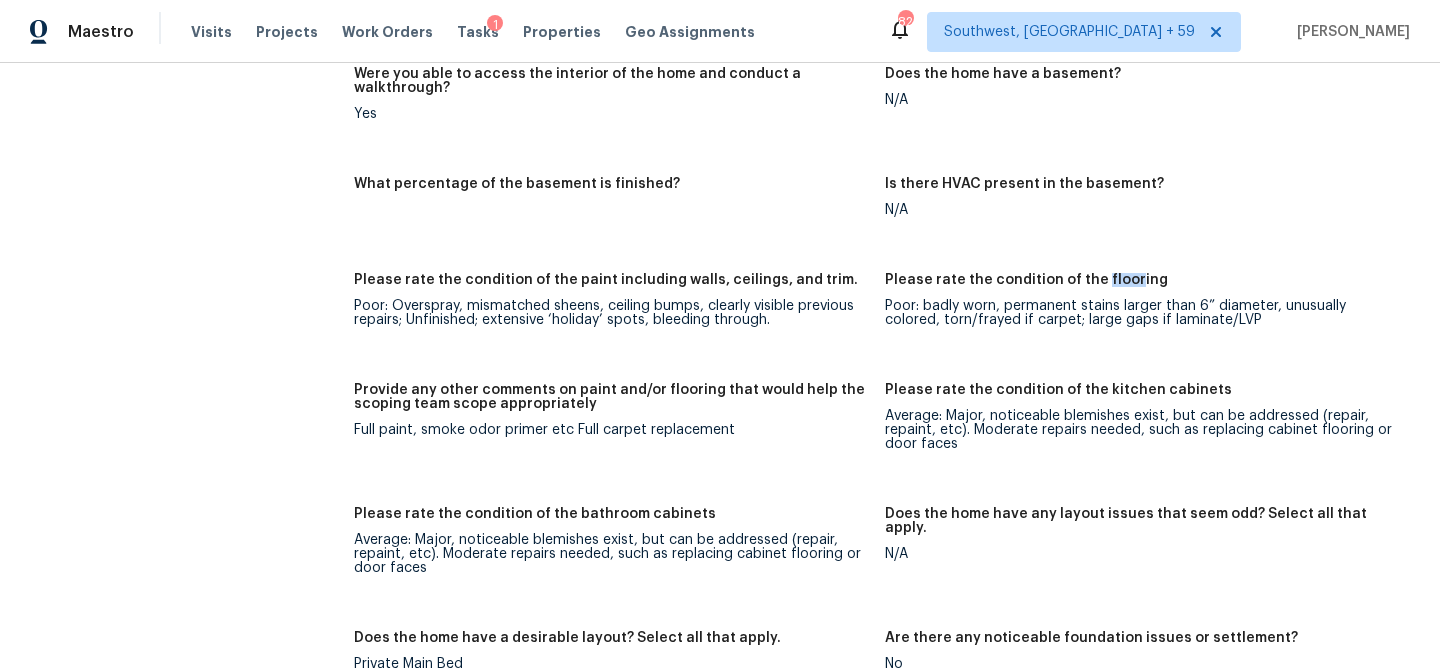 click at bounding box center [390, -33] 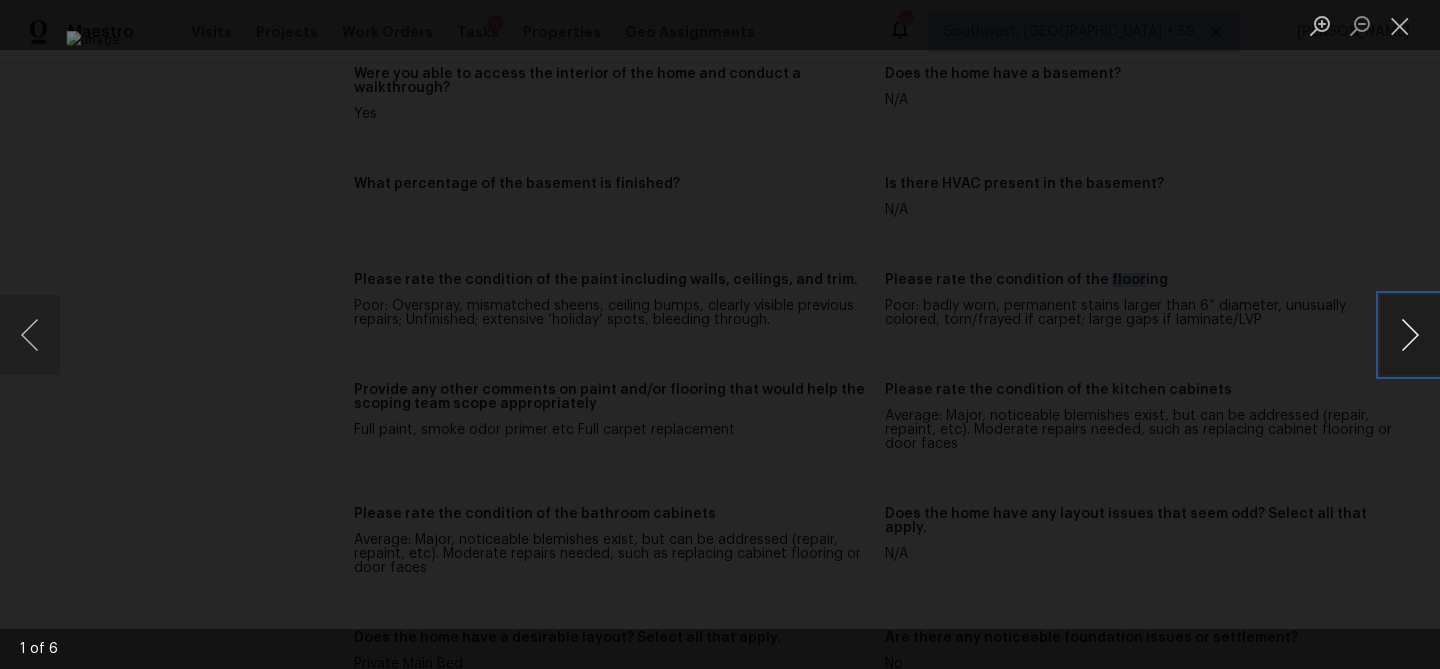 click at bounding box center [1410, 335] 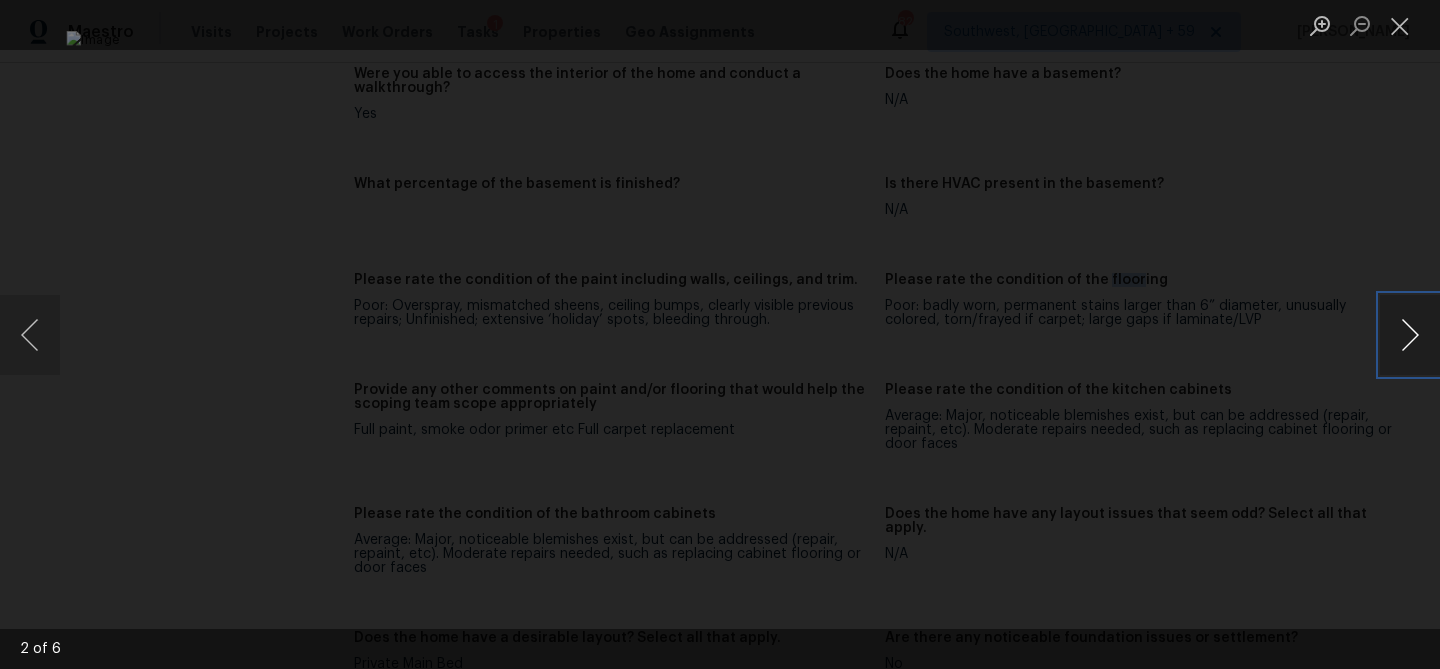 click at bounding box center (1410, 335) 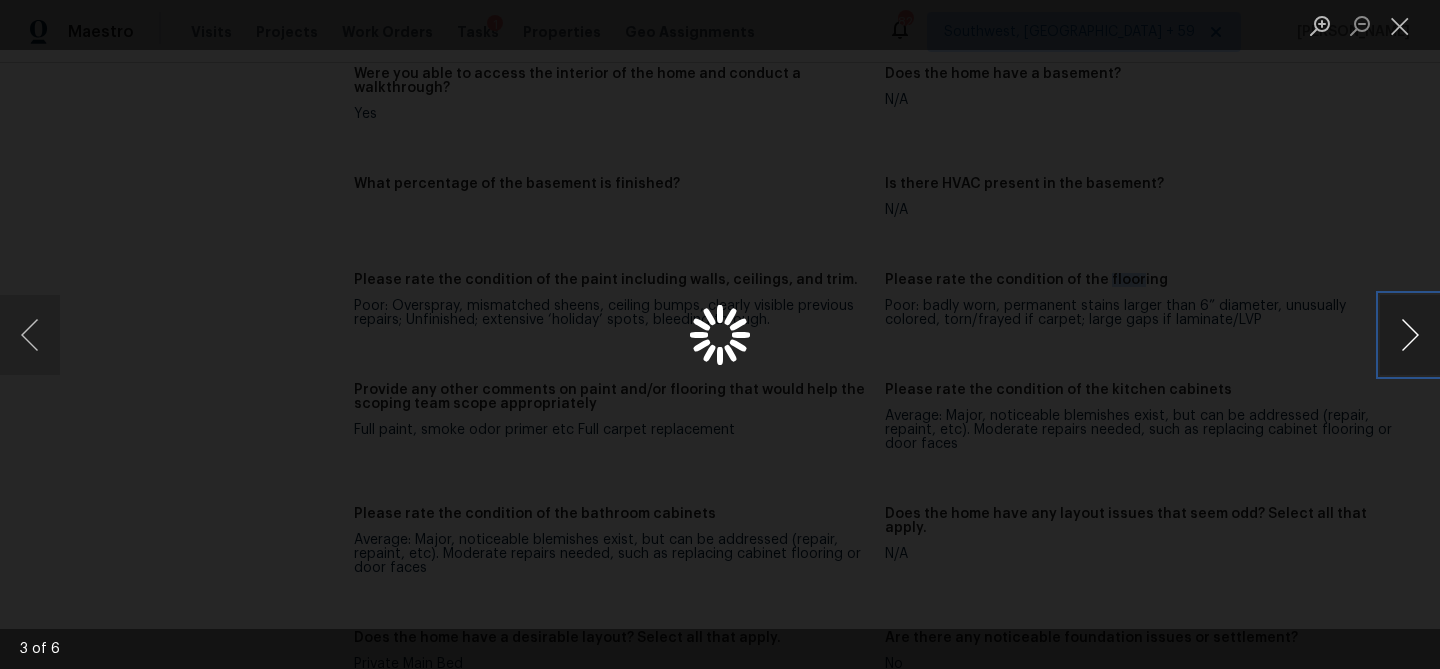 click at bounding box center (1410, 335) 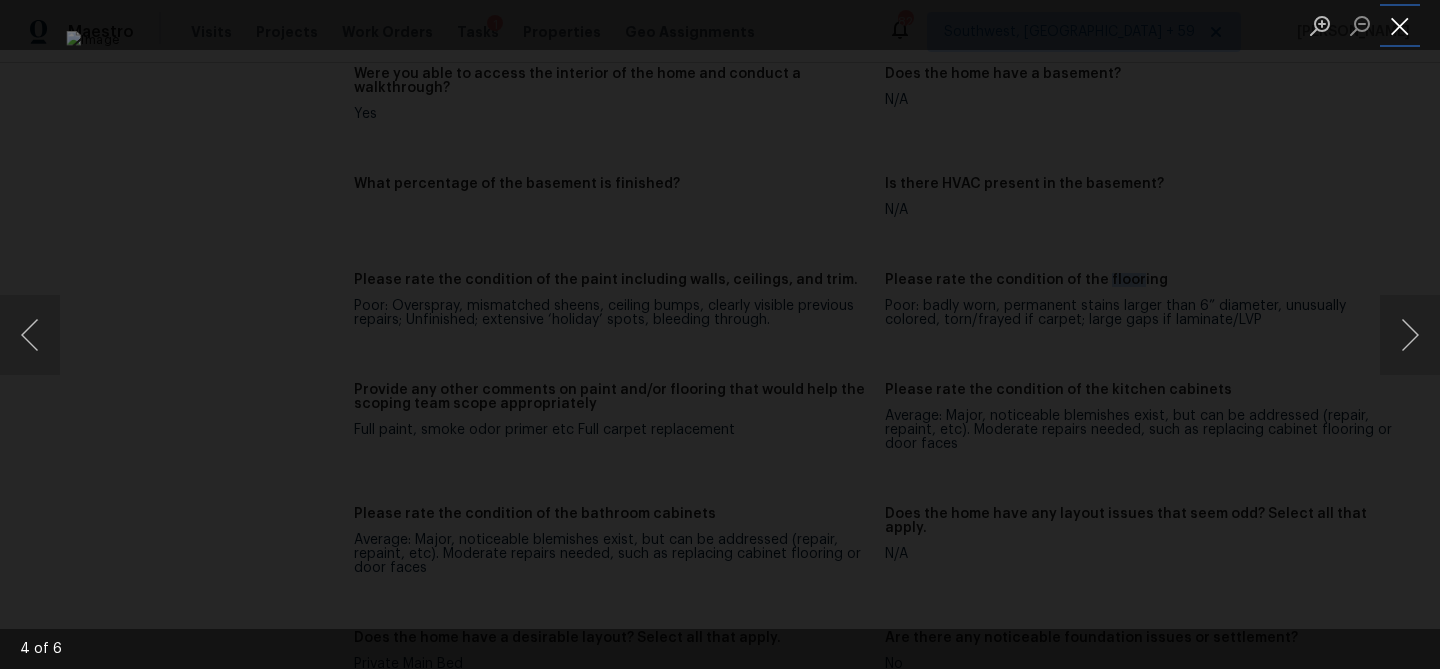 click at bounding box center [1400, 25] 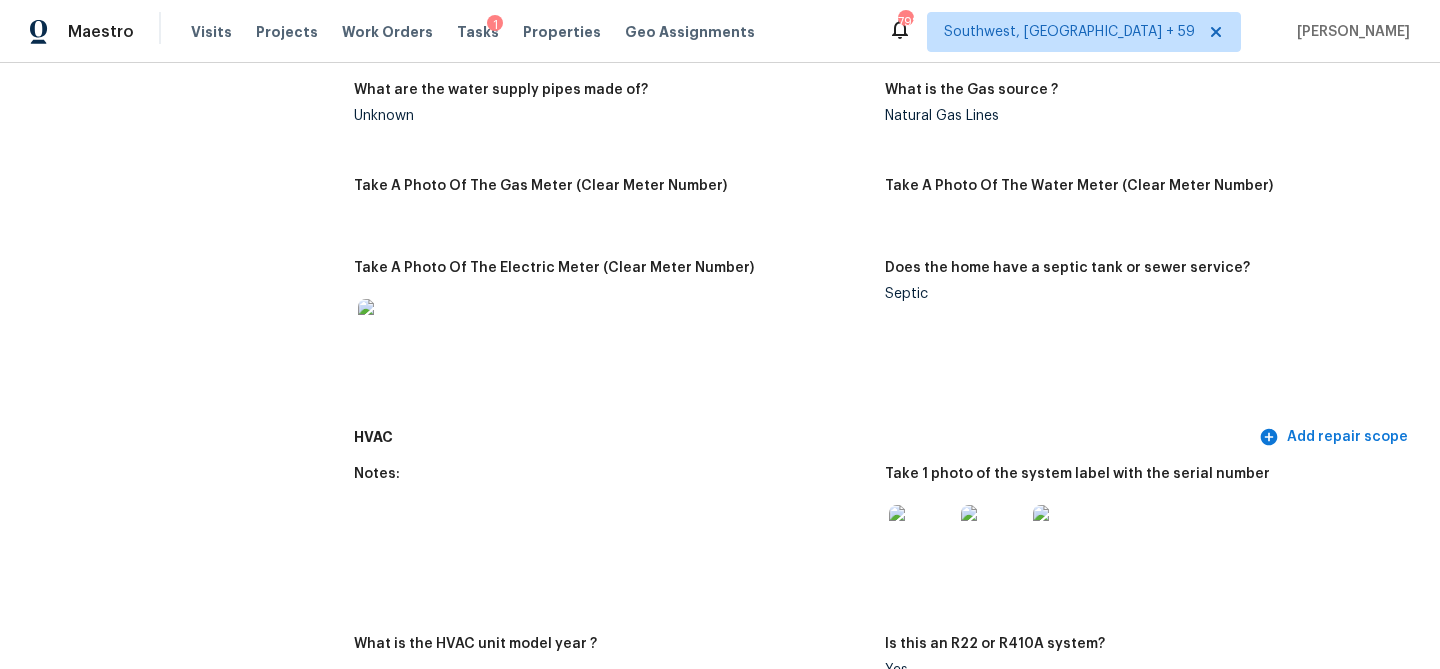 scroll, scrollTop: 1711, scrollLeft: 0, axis: vertical 